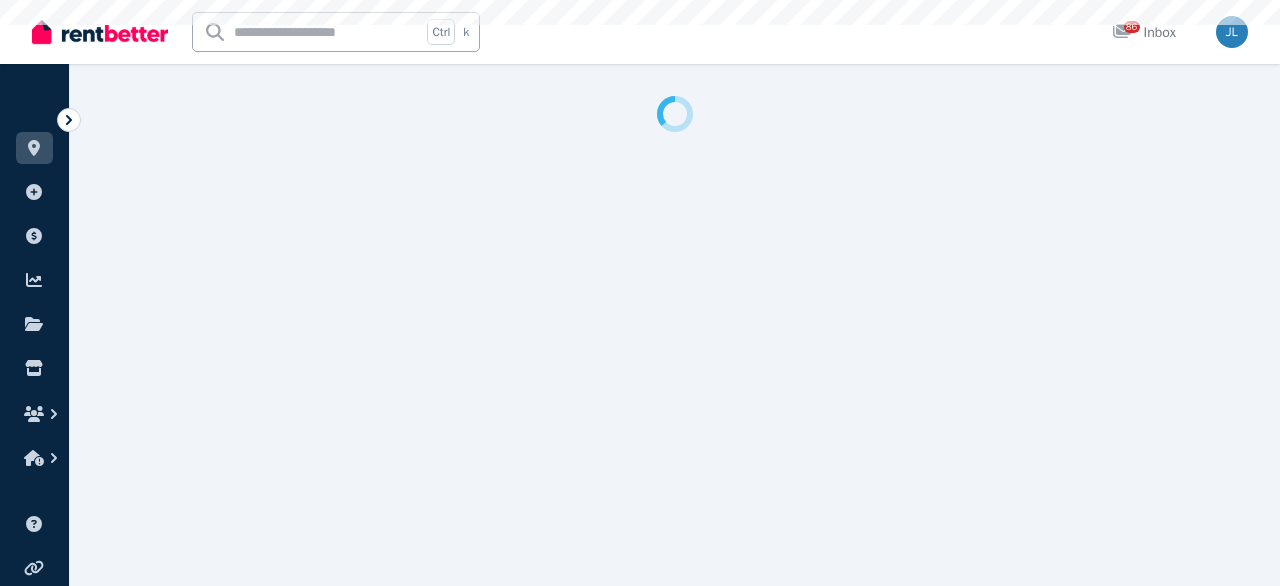 scroll, scrollTop: 0, scrollLeft: 0, axis: both 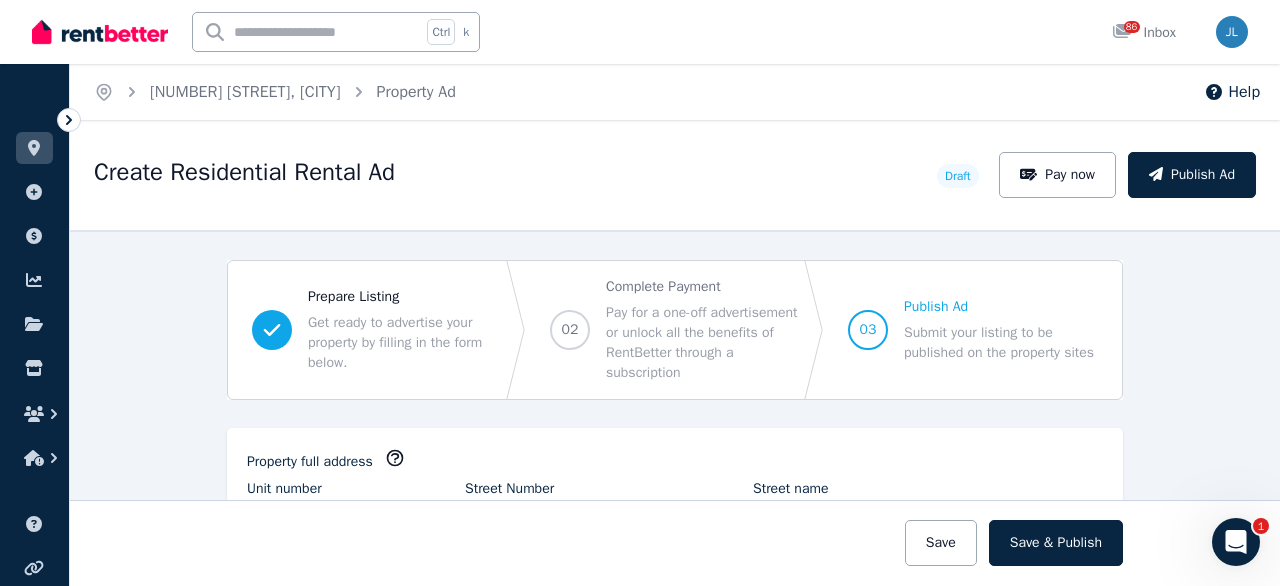 click on "**********" at bounding box center [675, 408] 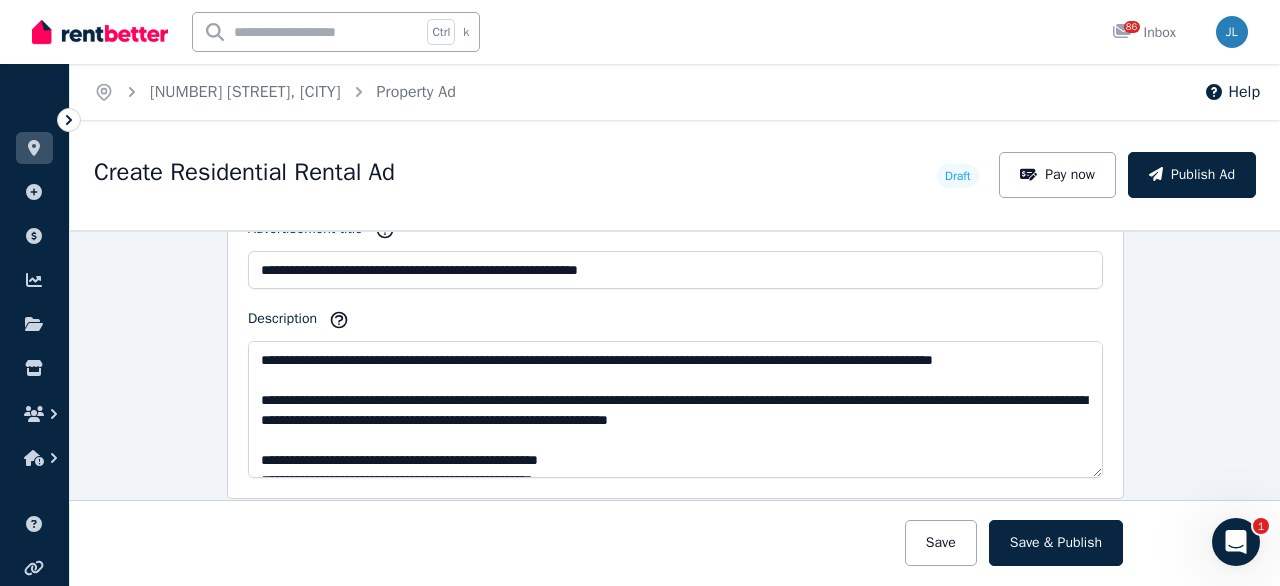 scroll, scrollTop: 1280, scrollLeft: 0, axis: vertical 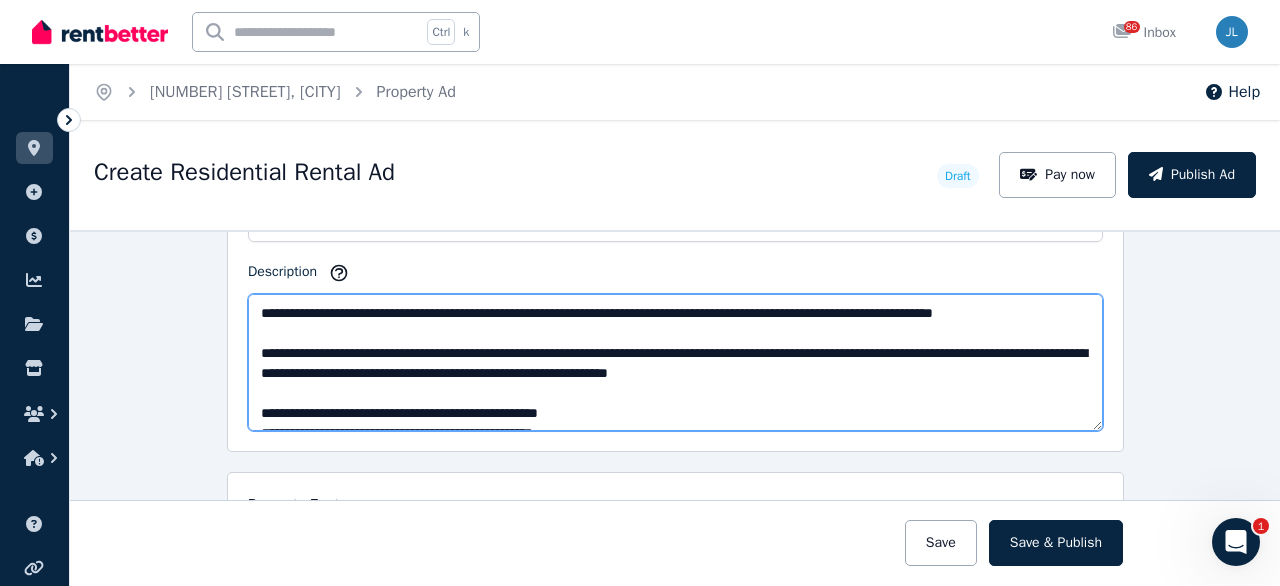drag, startPoint x: 427, startPoint y: 308, endPoint x: 458, endPoint y: 315, distance: 31.780497 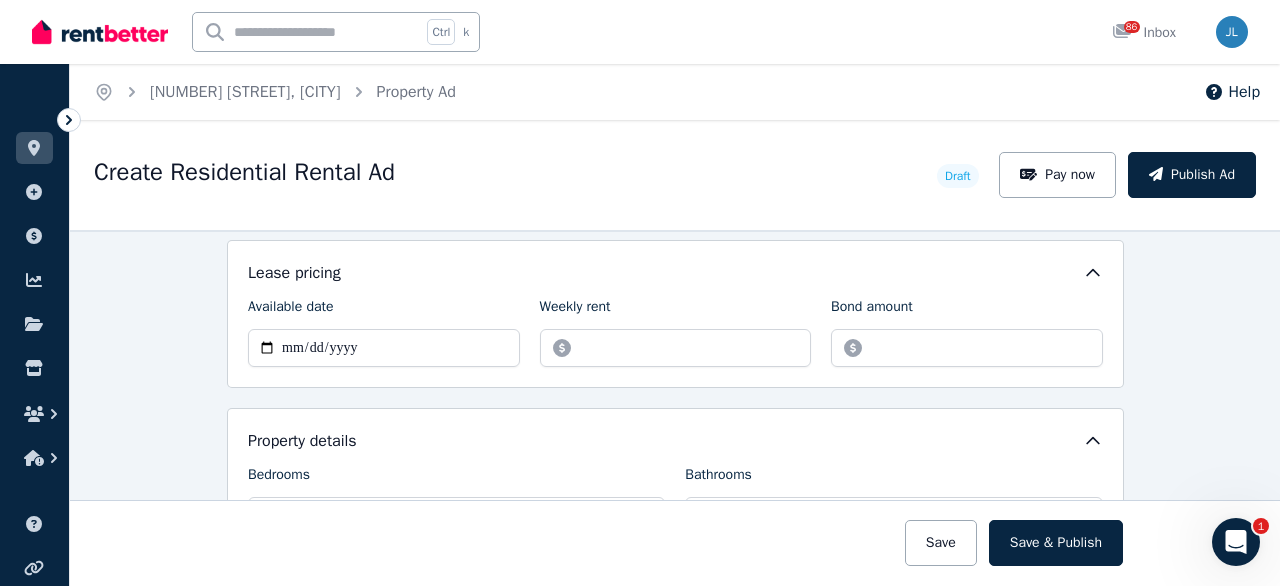 scroll, scrollTop: 640, scrollLeft: 0, axis: vertical 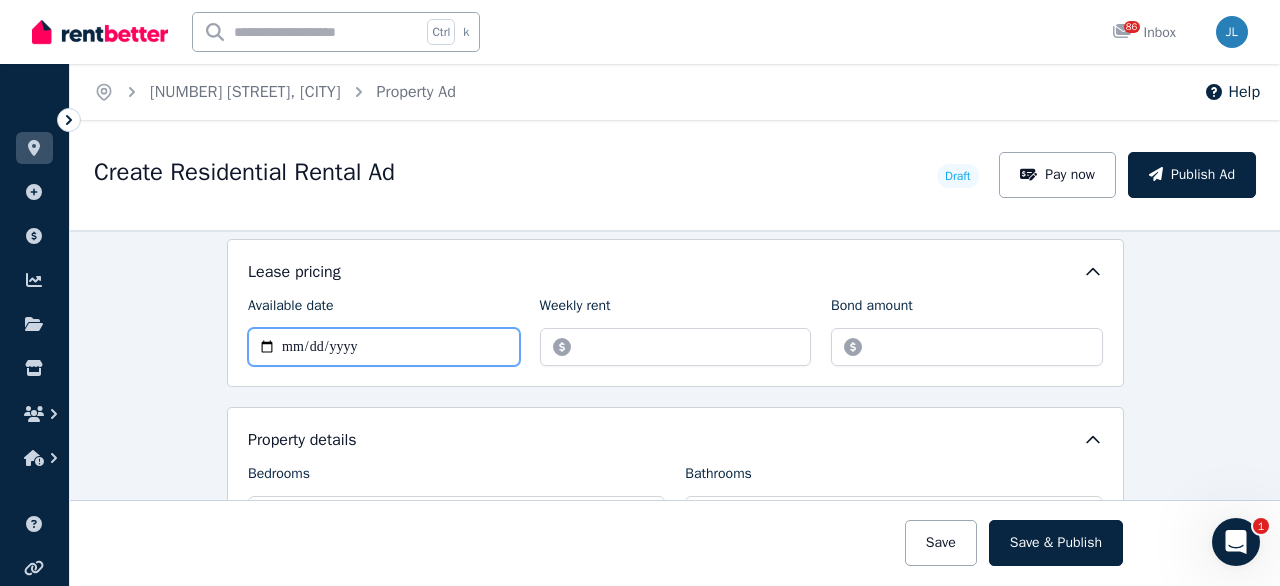click on "**********" at bounding box center (384, 347) 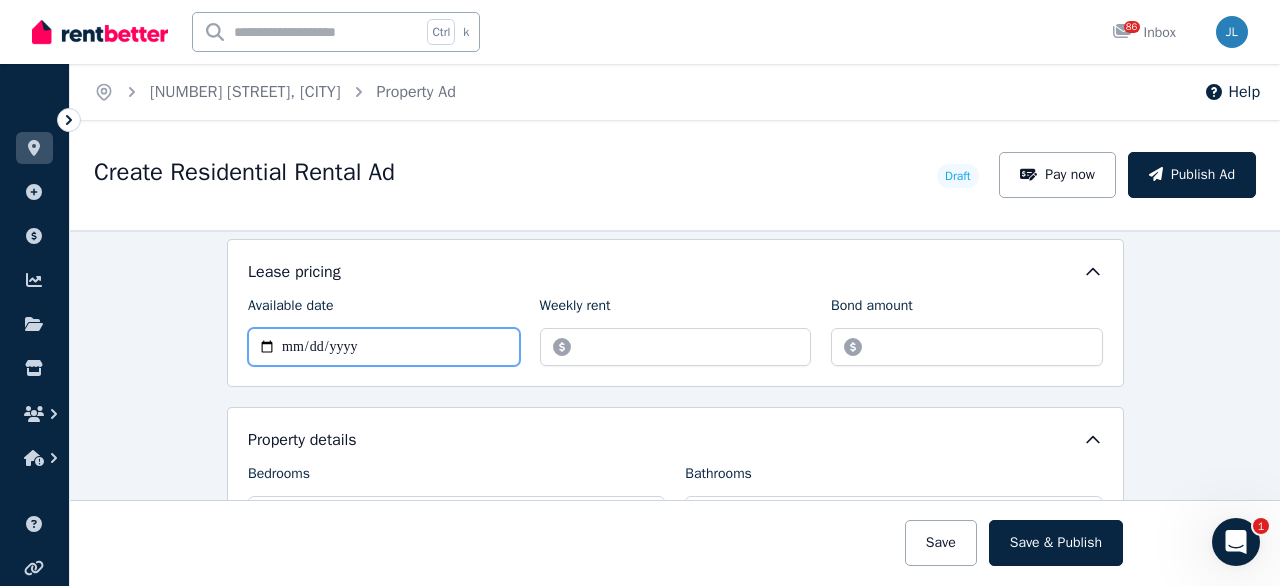 type on "**********" 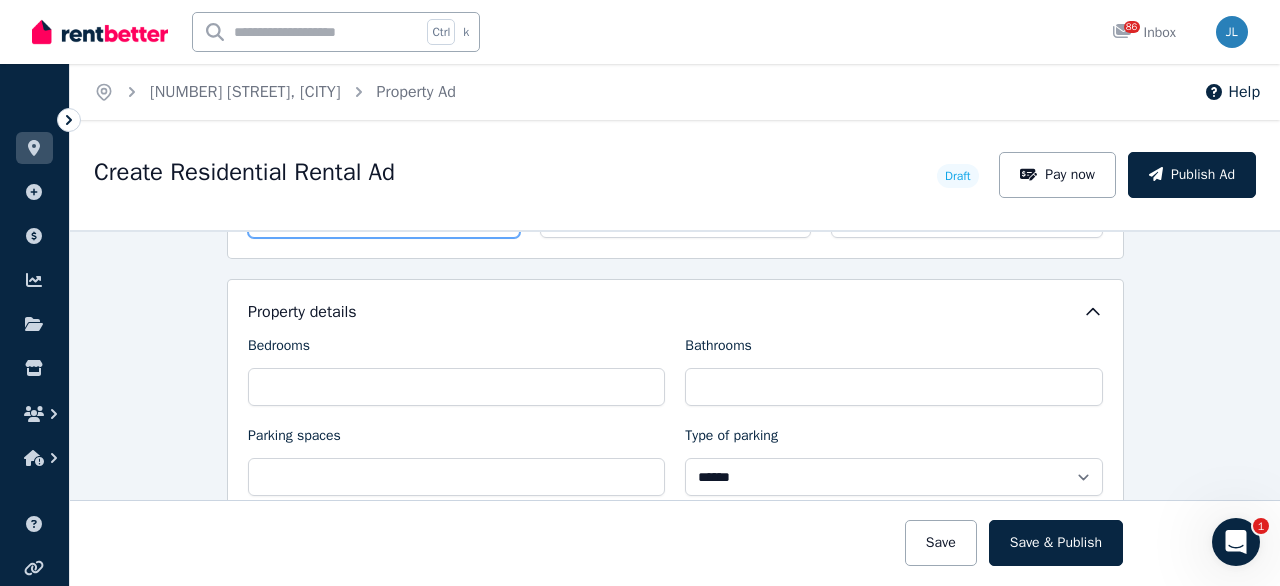 scroll, scrollTop: 640, scrollLeft: 0, axis: vertical 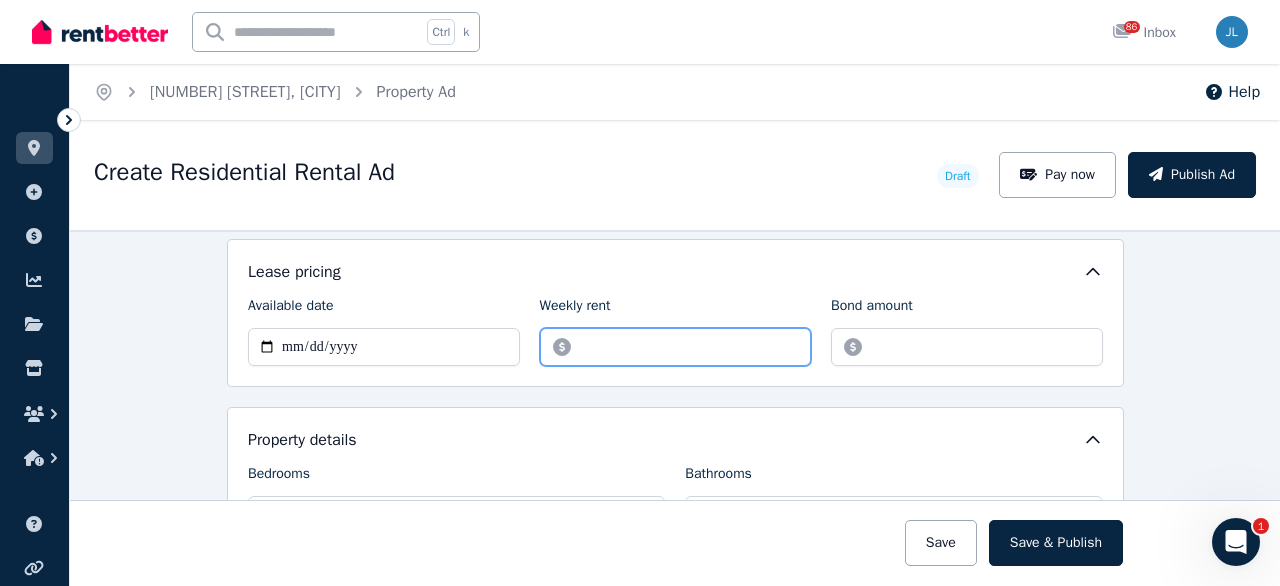 click on "******" at bounding box center (676, 347) 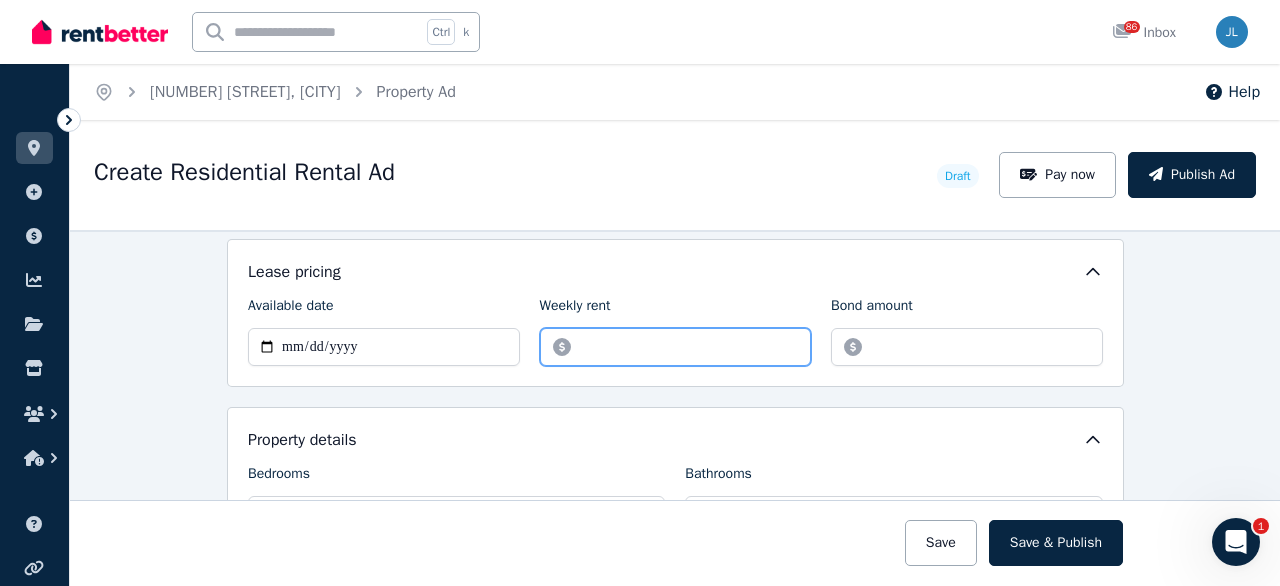 drag, startPoint x: 621, startPoint y: 339, endPoint x: 425, endPoint y: 339, distance: 196 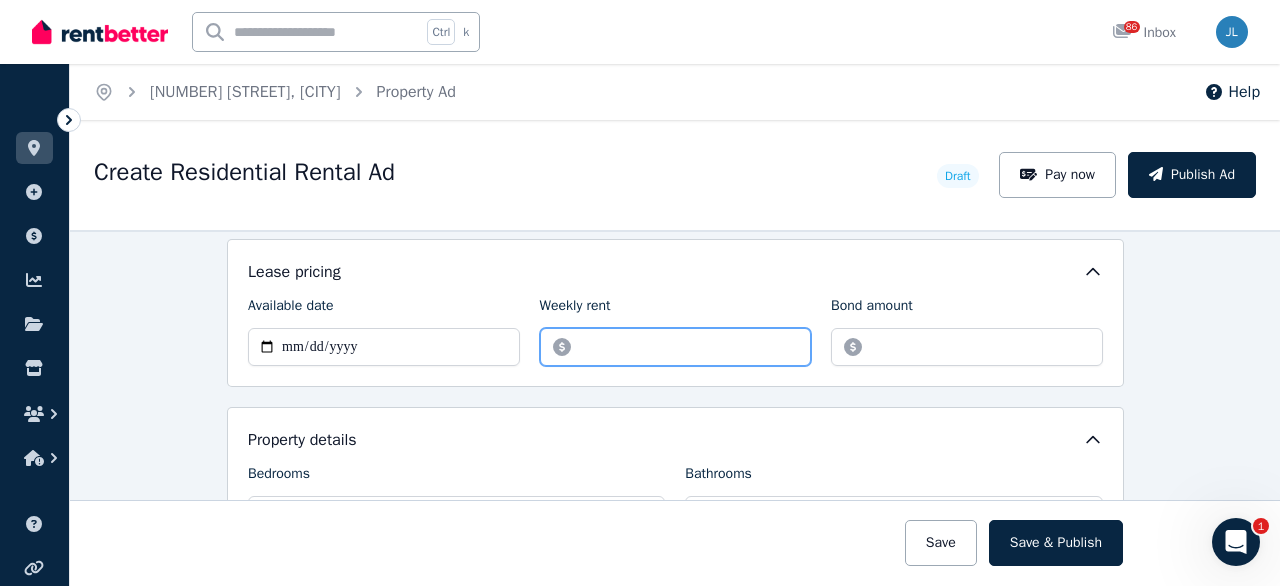 type on "*" 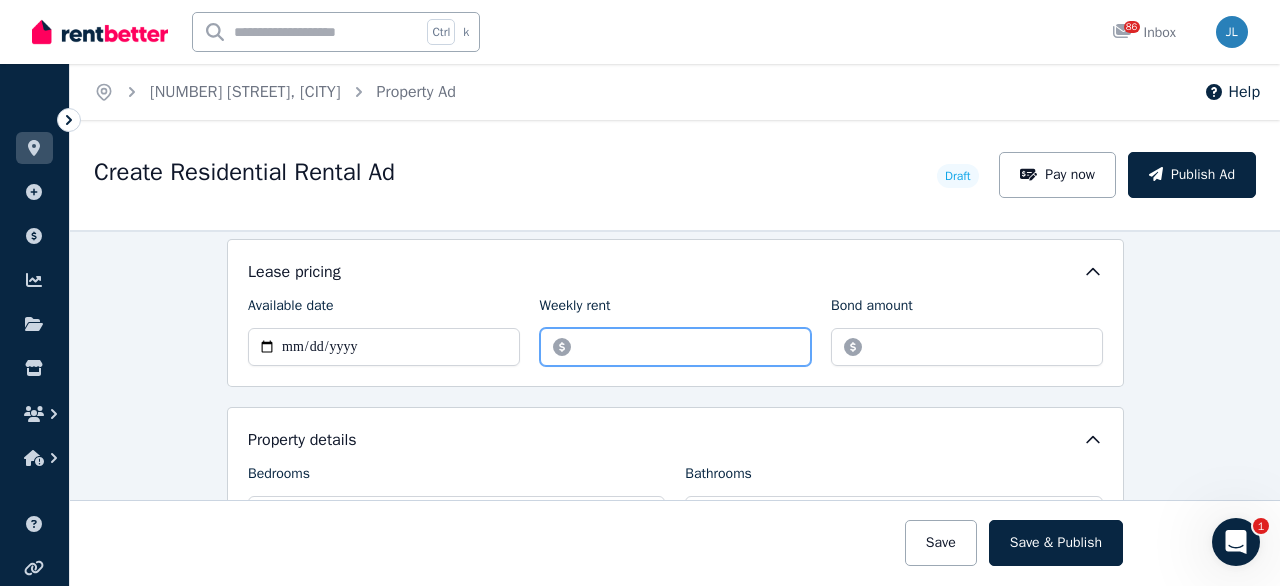type on "***" 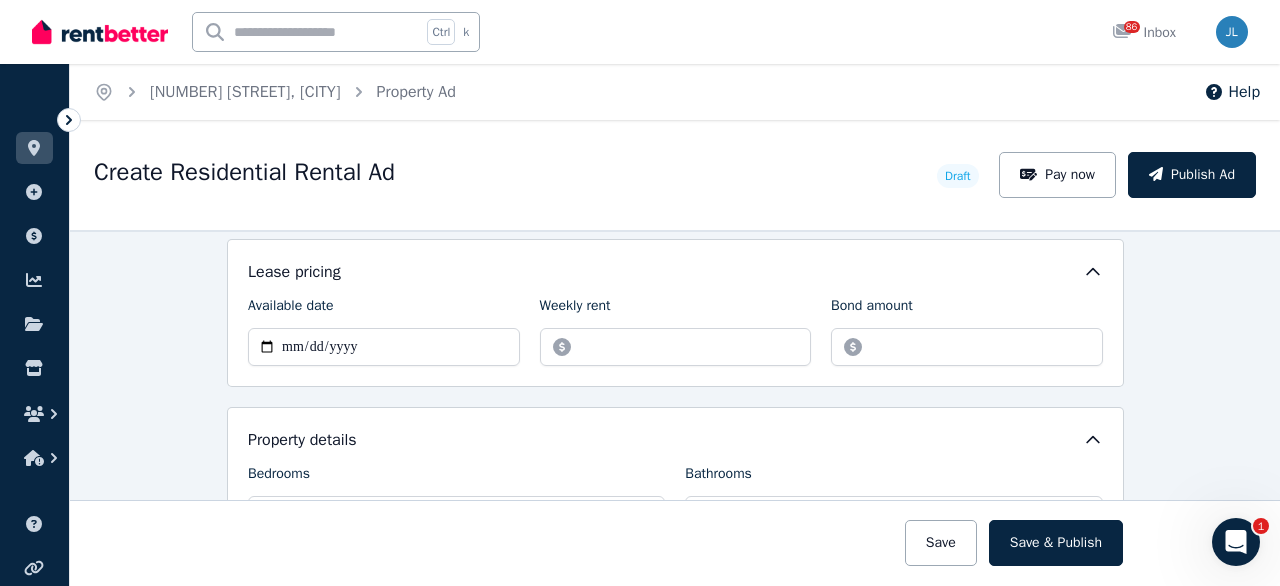 click on "**********" at bounding box center (675, 313) 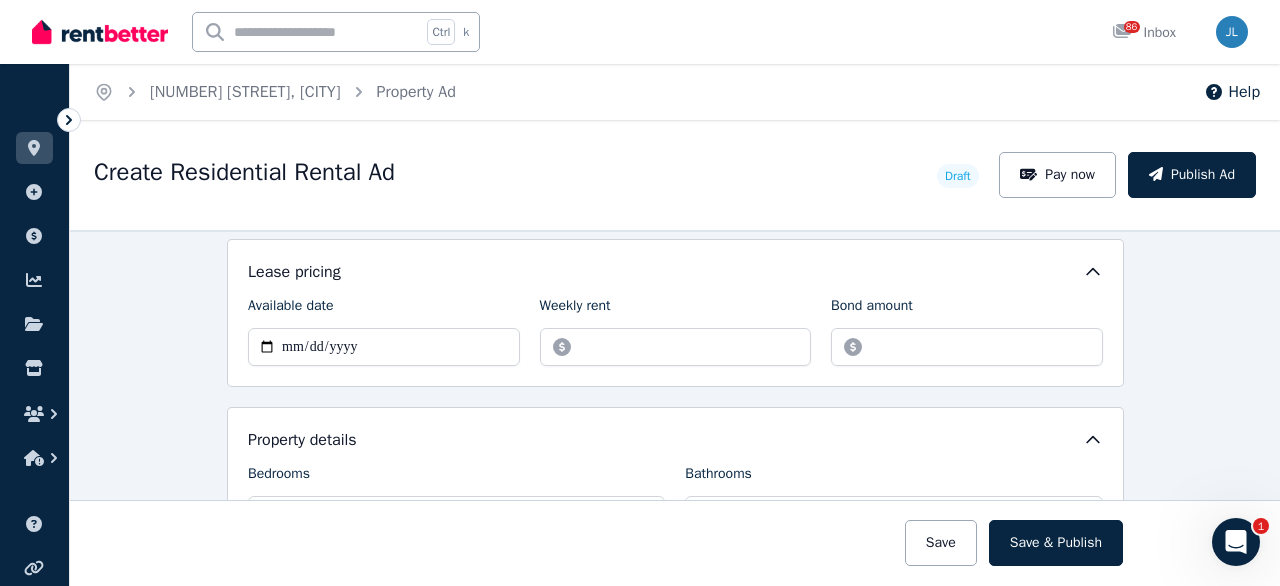 click on "**********" at bounding box center (675, 313) 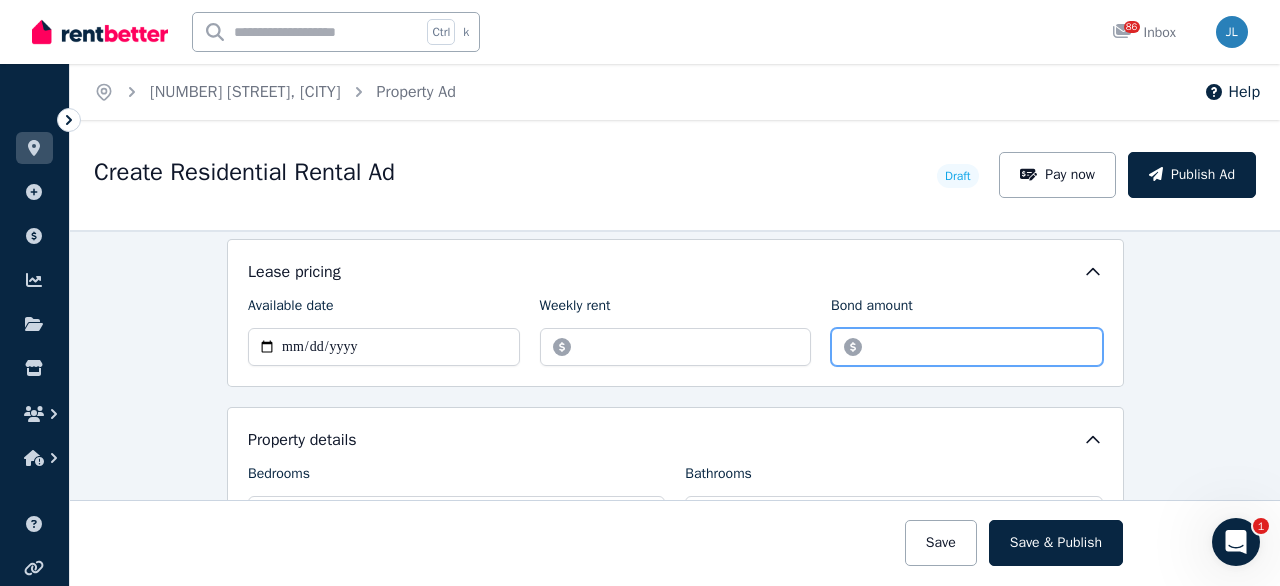 drag, startPoint x: 973, startPoint y: 342, endPoint x: 602, endPoint y: 338, distance: 371.02158 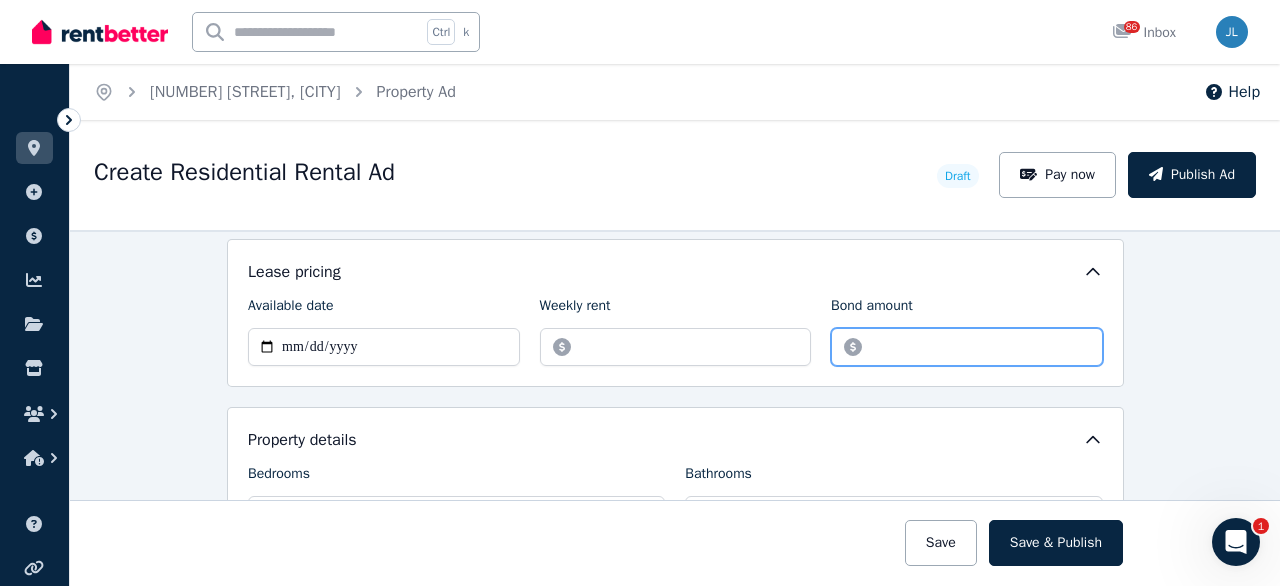 type on "****" 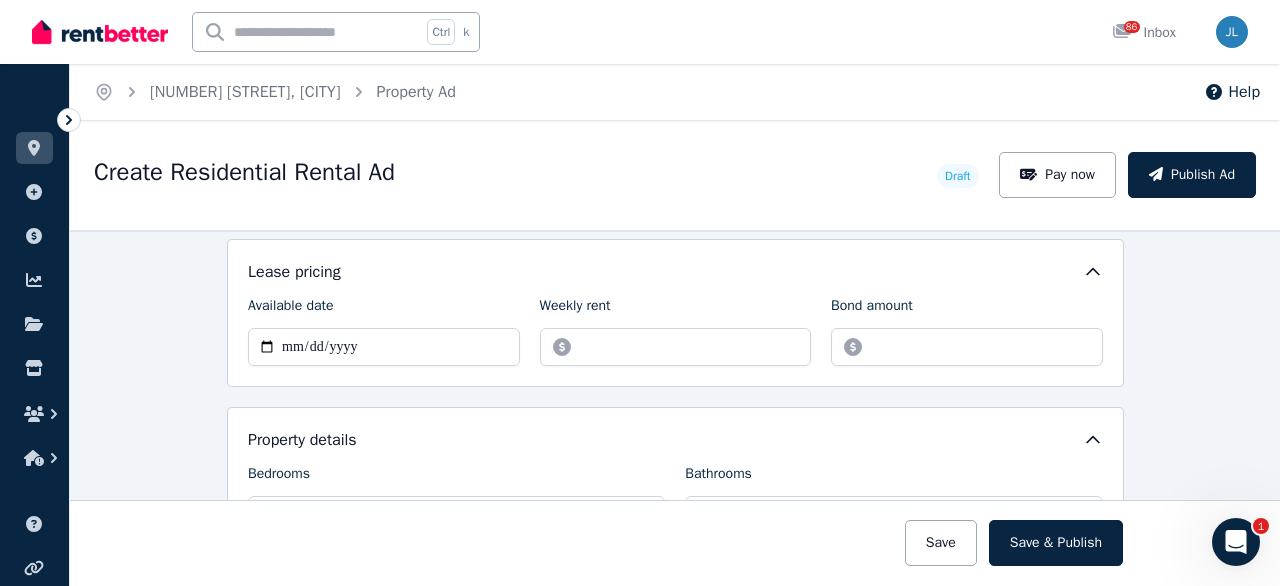 click on "Weekly rent" at bounding box center [575, 310] 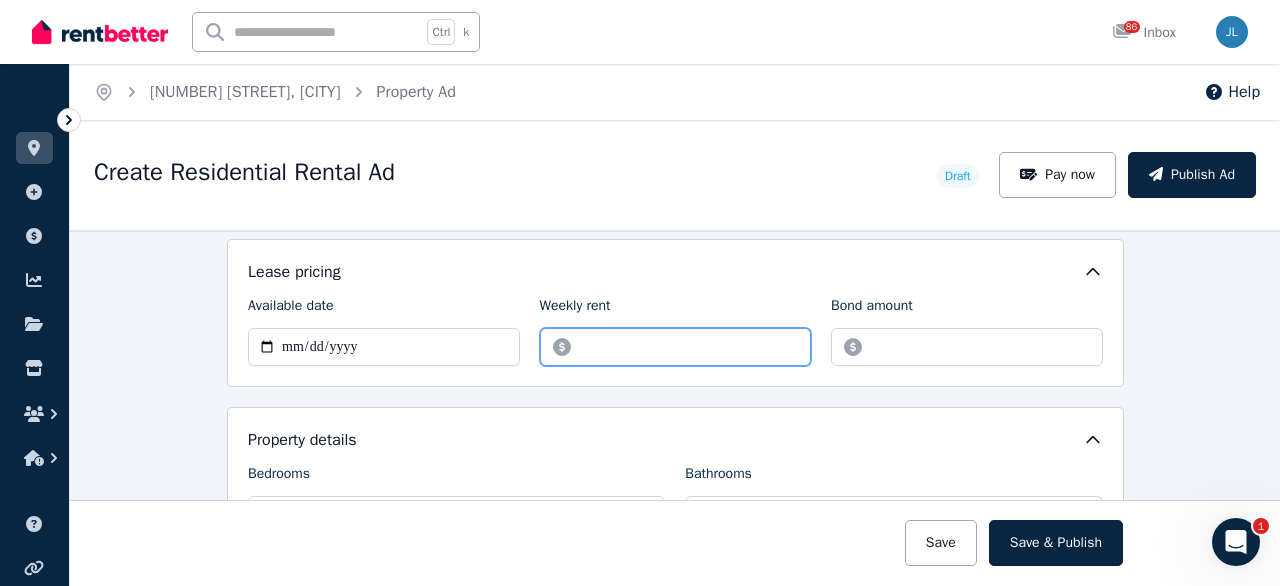 click on "***" at bounding box center (676, 347) 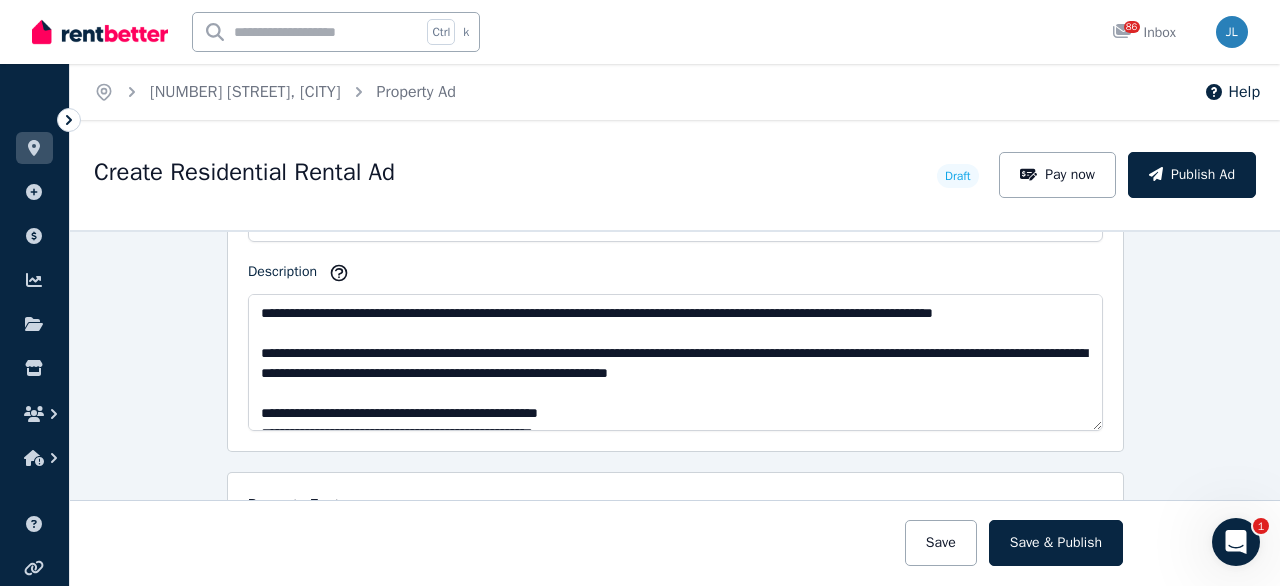 scroll, scrollTop: 1152, scrollLeft: 0, axis: vertical 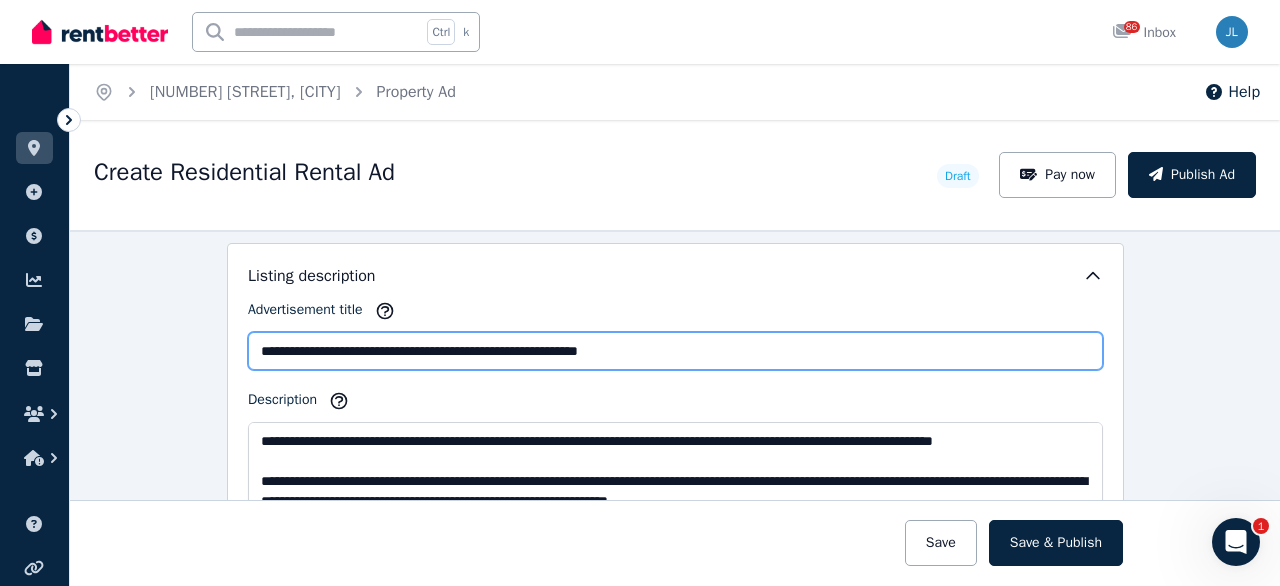 click on "**********" at bounding box center (675, 351) 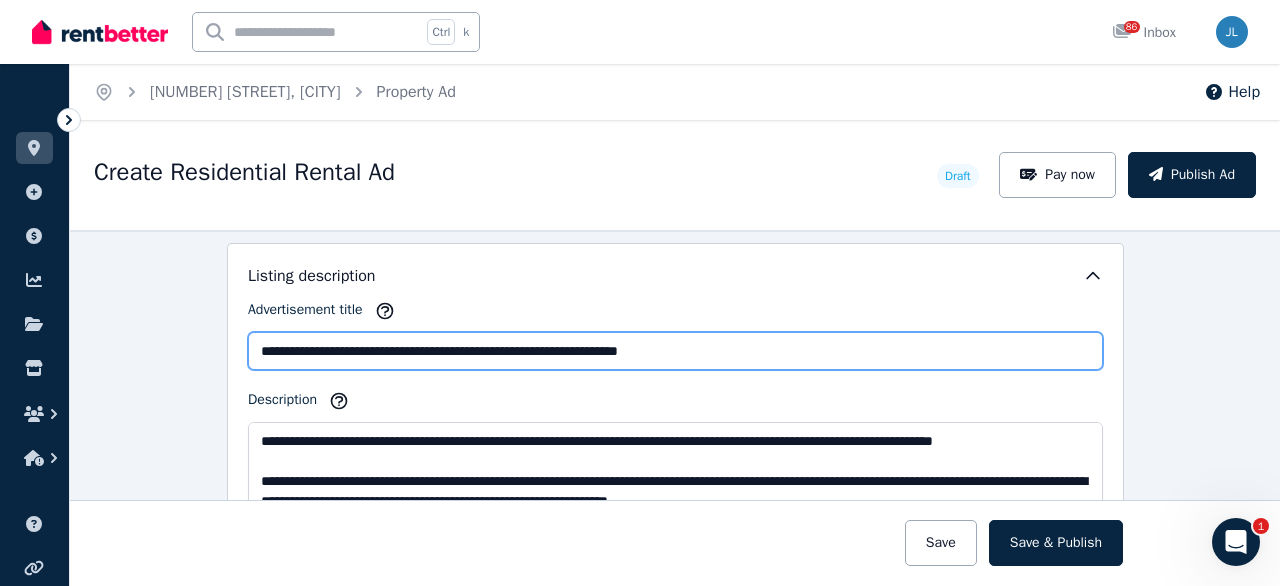 scroll, scrollTop: 1280, scrollLeft: 0, axis: vertical 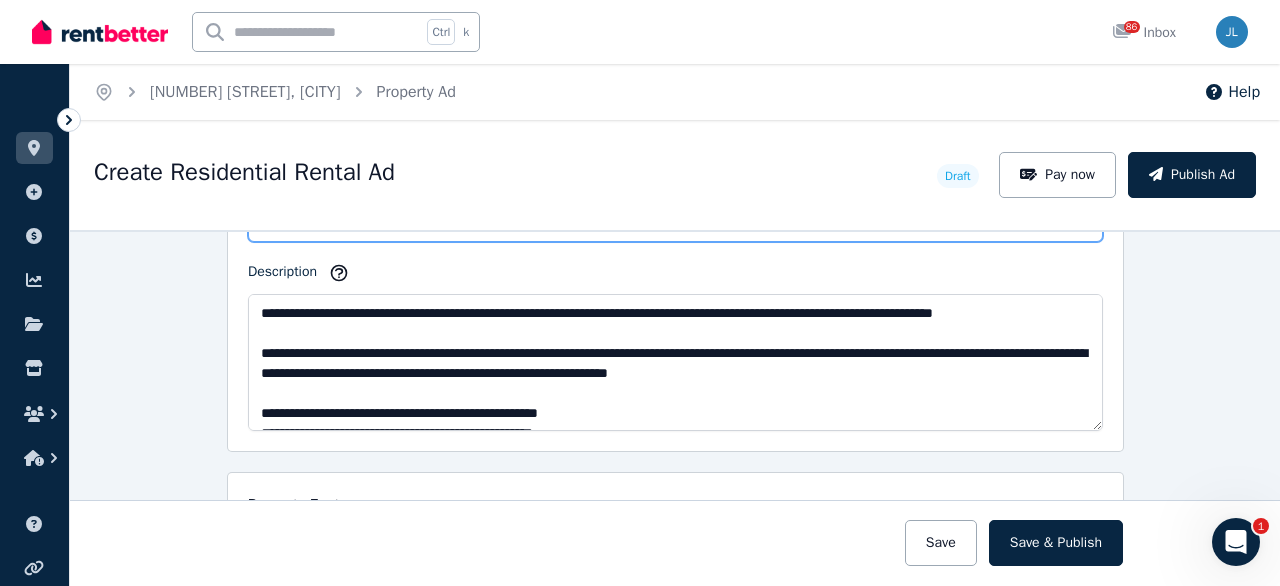 type on "**********" 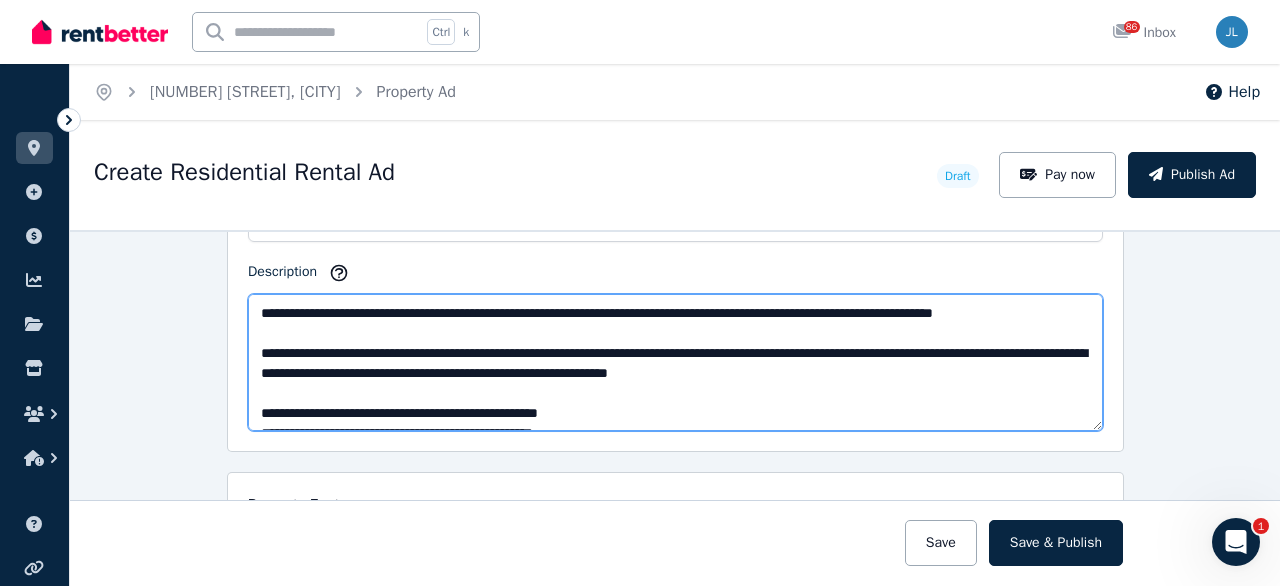 drag, startPoint x: 509, startPoint y: 303, endPoint x: 663, endPoint y: 333, distance: 156.89487 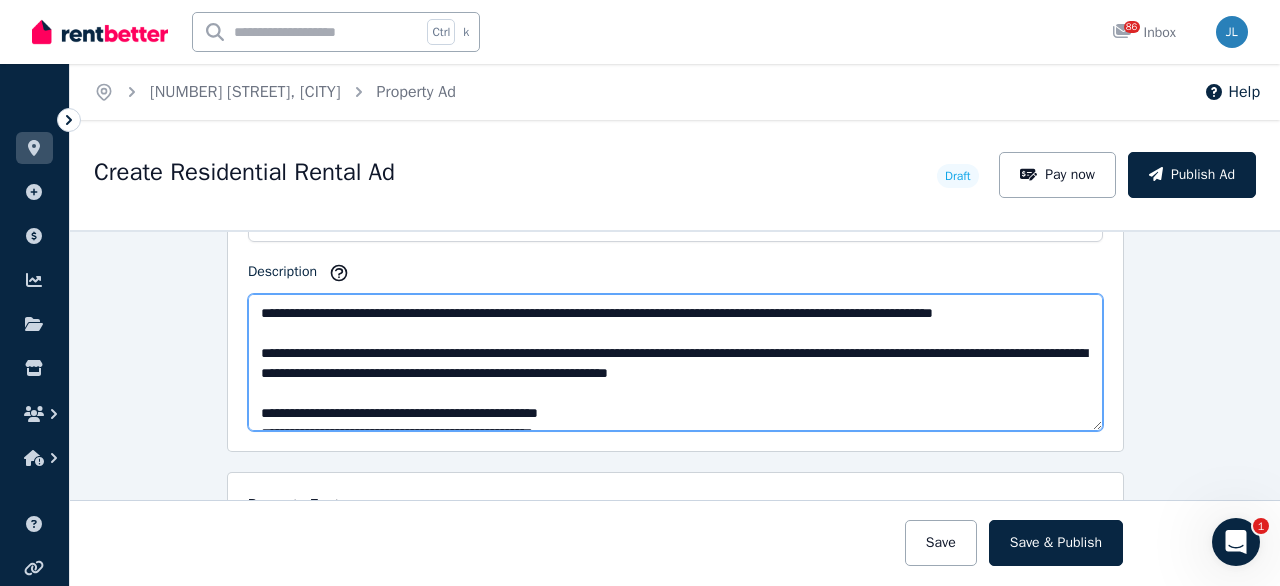 click on "**********" at bounding box center [675, 362] 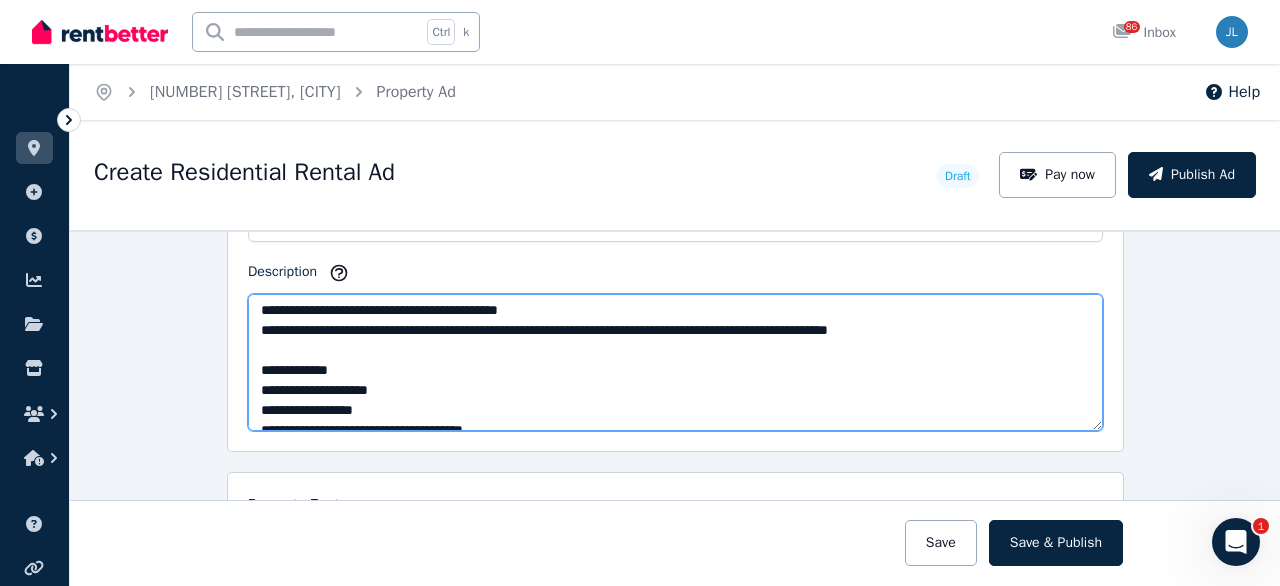 scroll, scrollTop: 280, scrollLeft: 0, axis: vertical 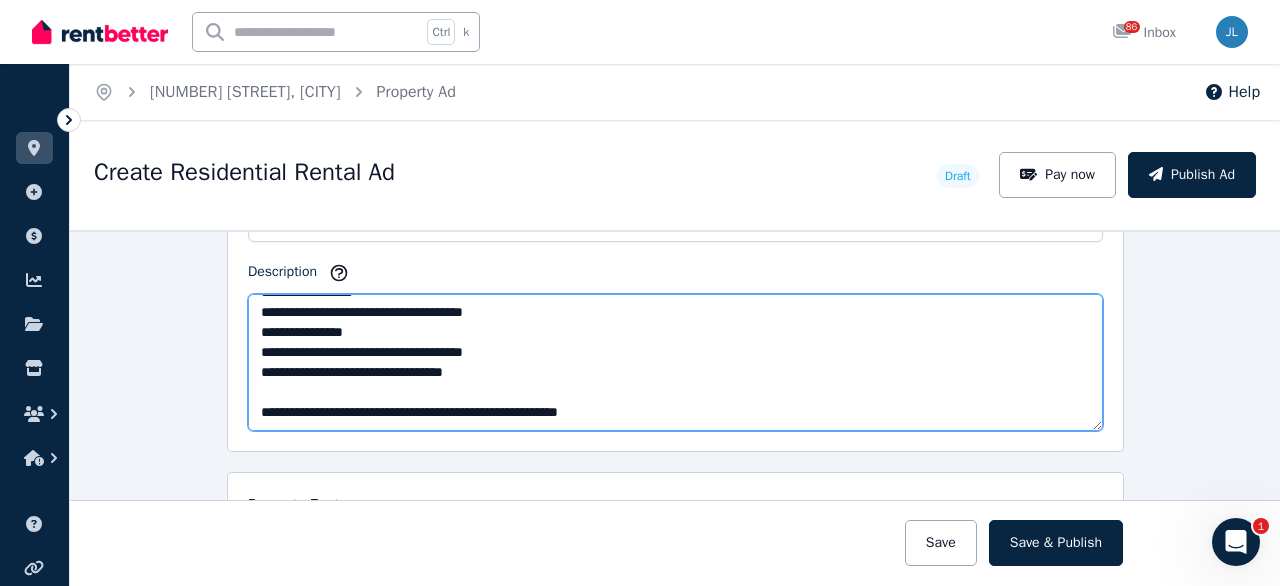 drag, startPoint x: 303, startPoint y: 407, endPoint x: 503, endPoint y: 403, distance: 200.04 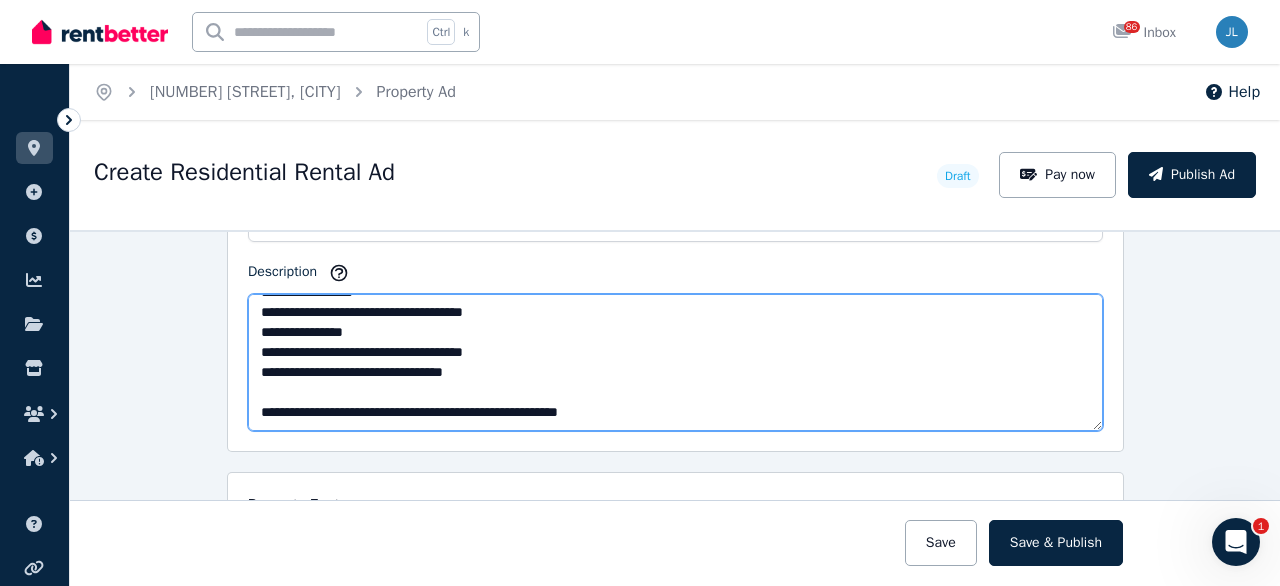click on "**********" at bounding box center [675, 362] 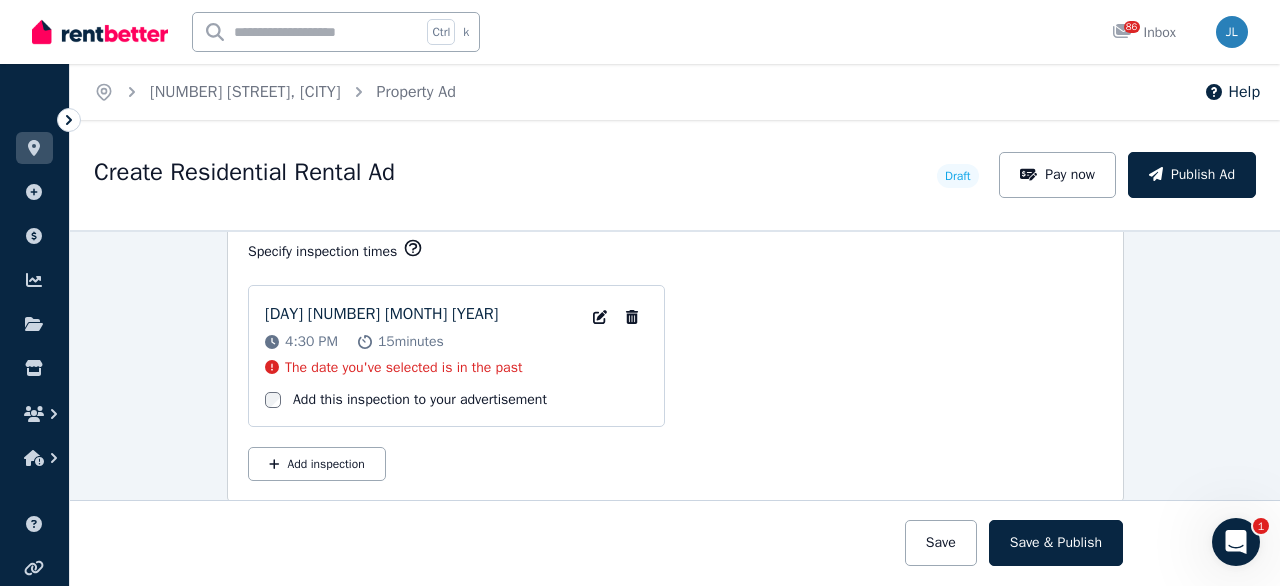 scroll, scrollTop: 3200, scrollLeft: 0, axis: vertical 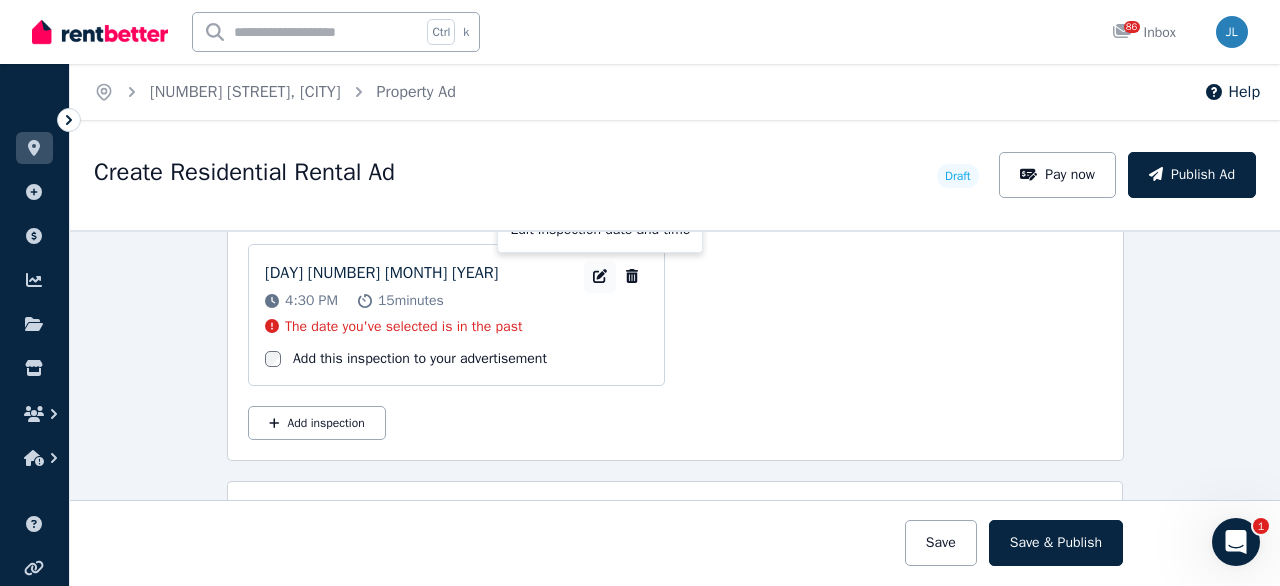 click 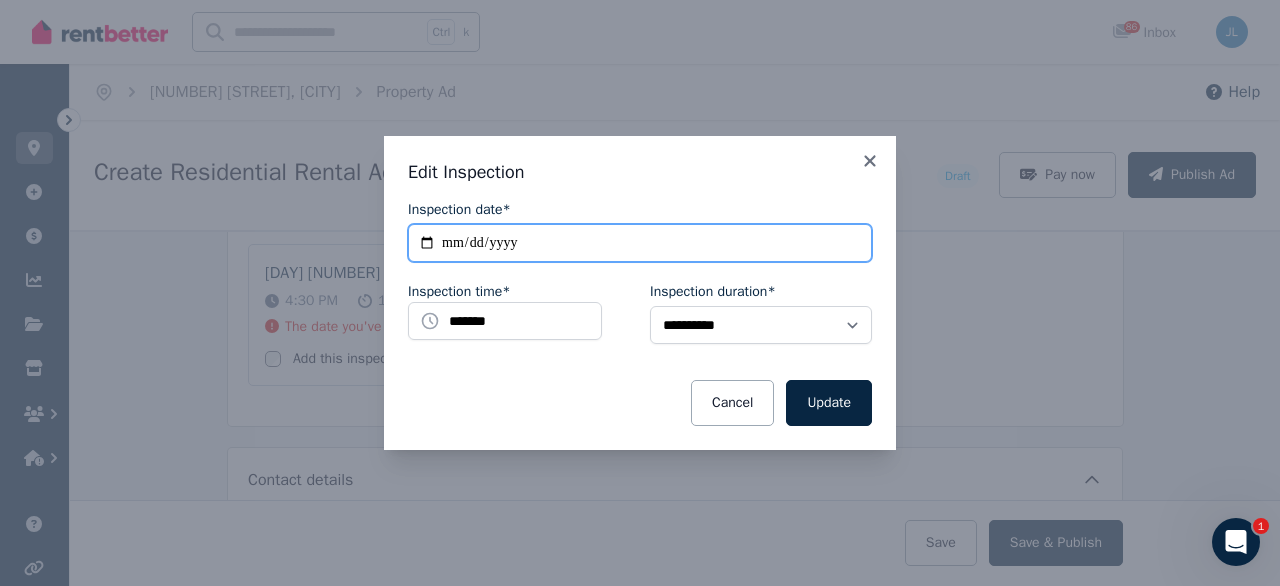 click on "**********" at bounding box center [640, 243] 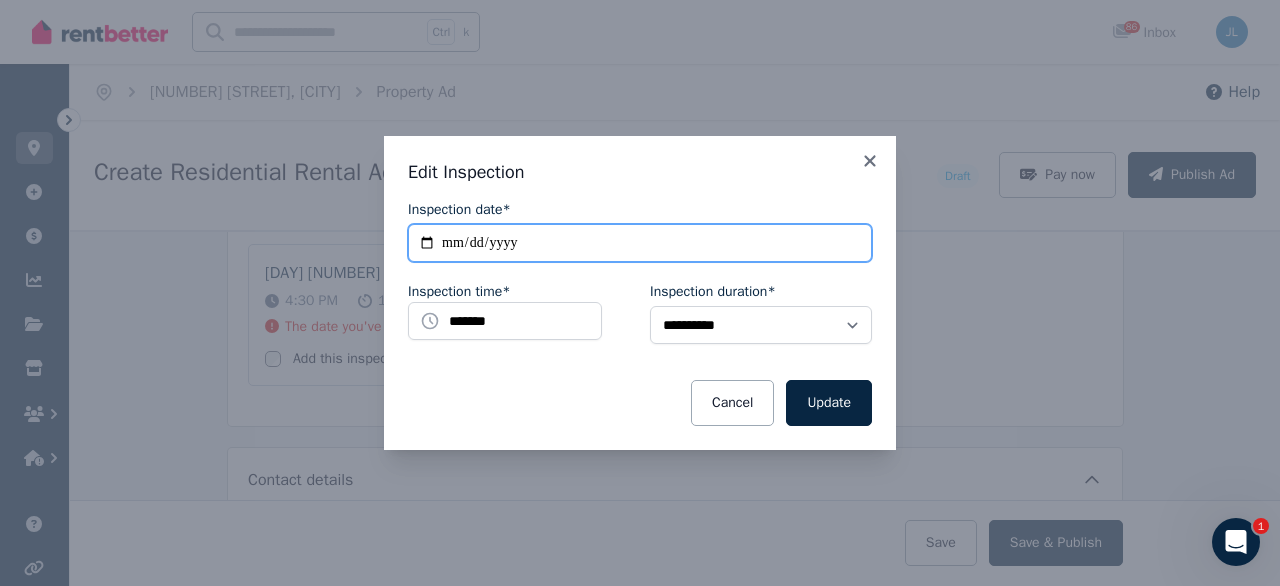 type on "**********" 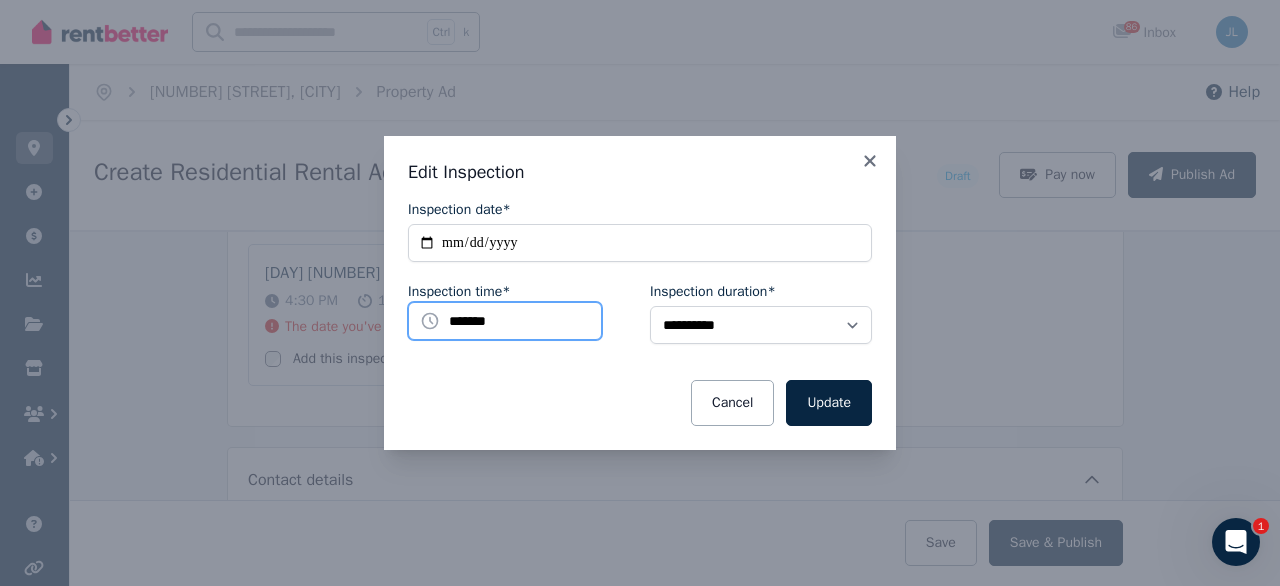 click on "*******" at bounding box center [505, 321] 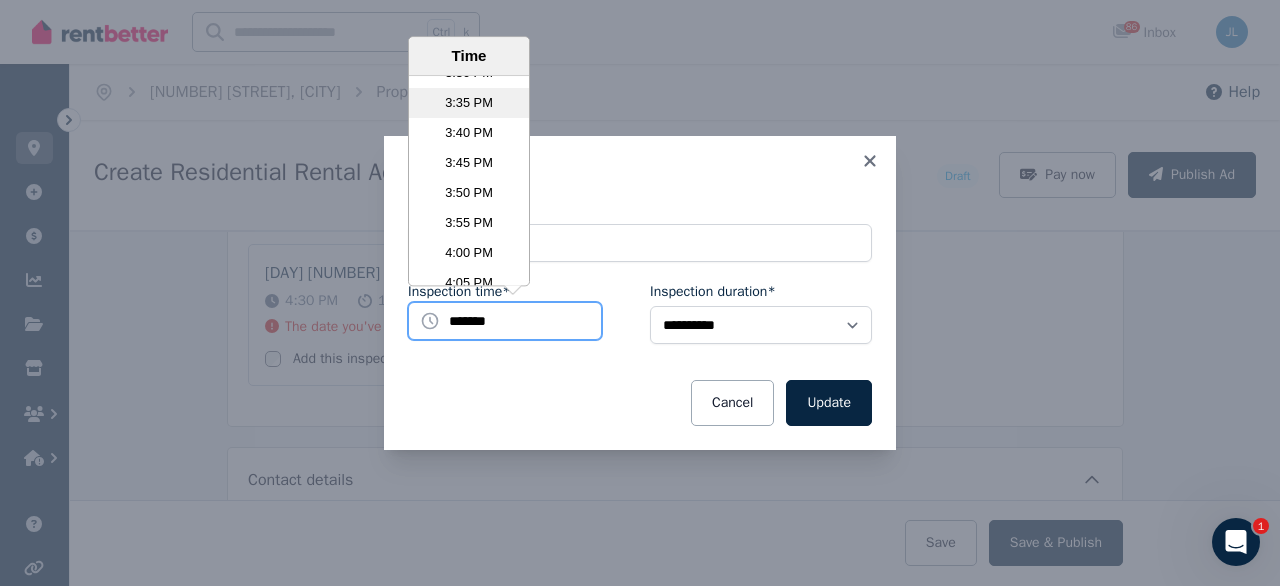 scroll, scrollTop: 5514, scrollLeft: 0, axis: vertical 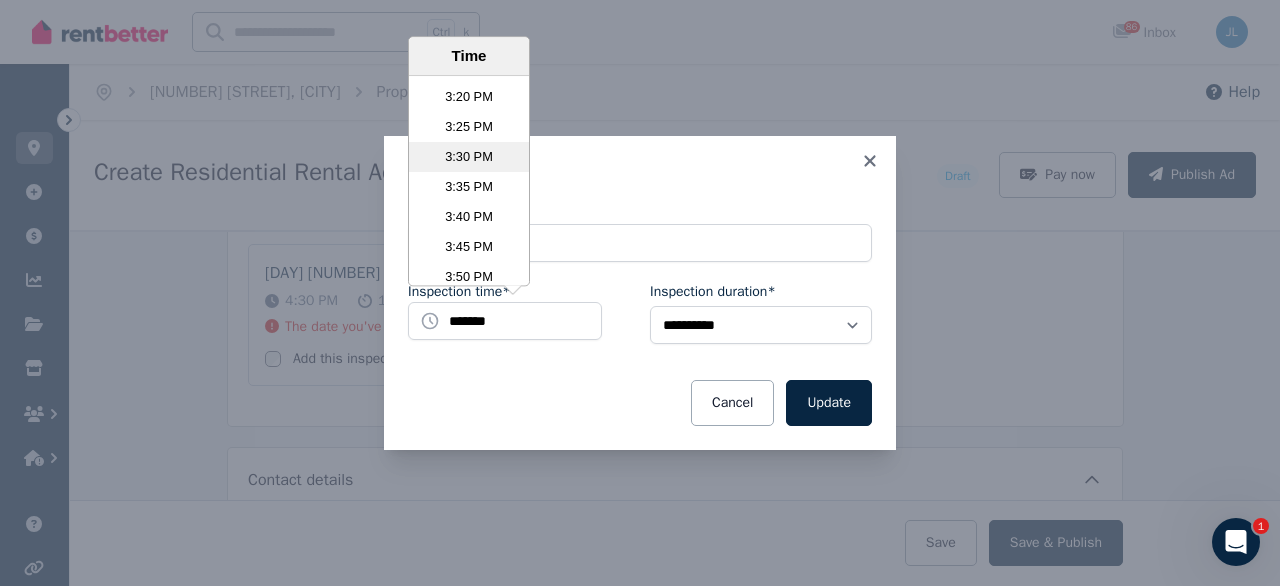 click on "3:30 PM" at bounding box center [469, 158] 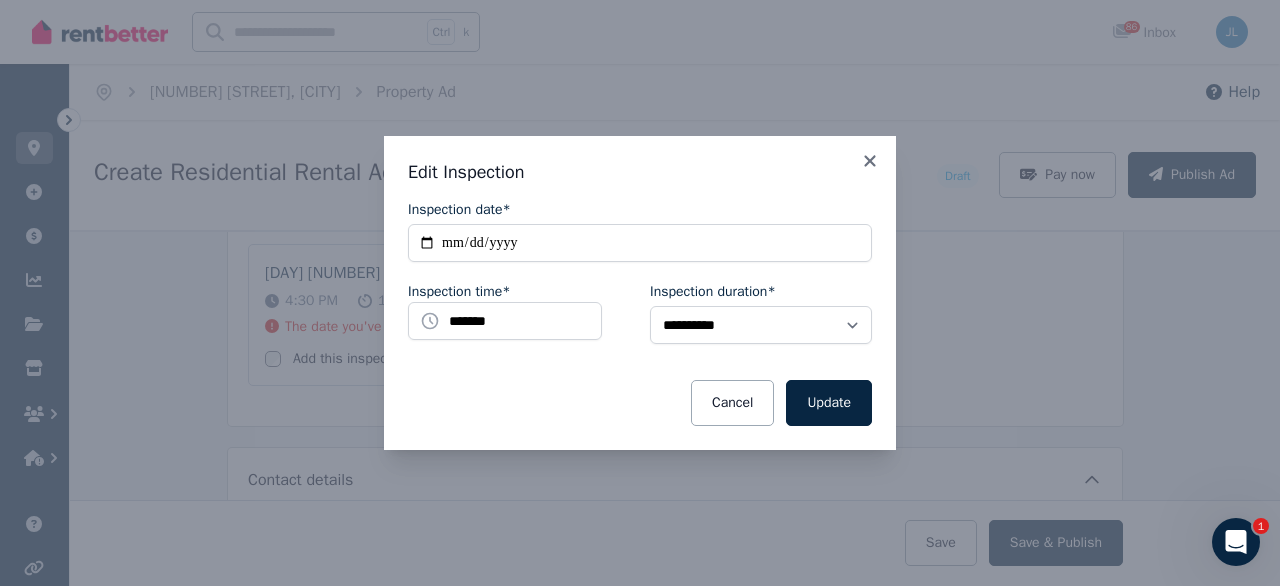 click on "**********" at bounding box center [640, 313] 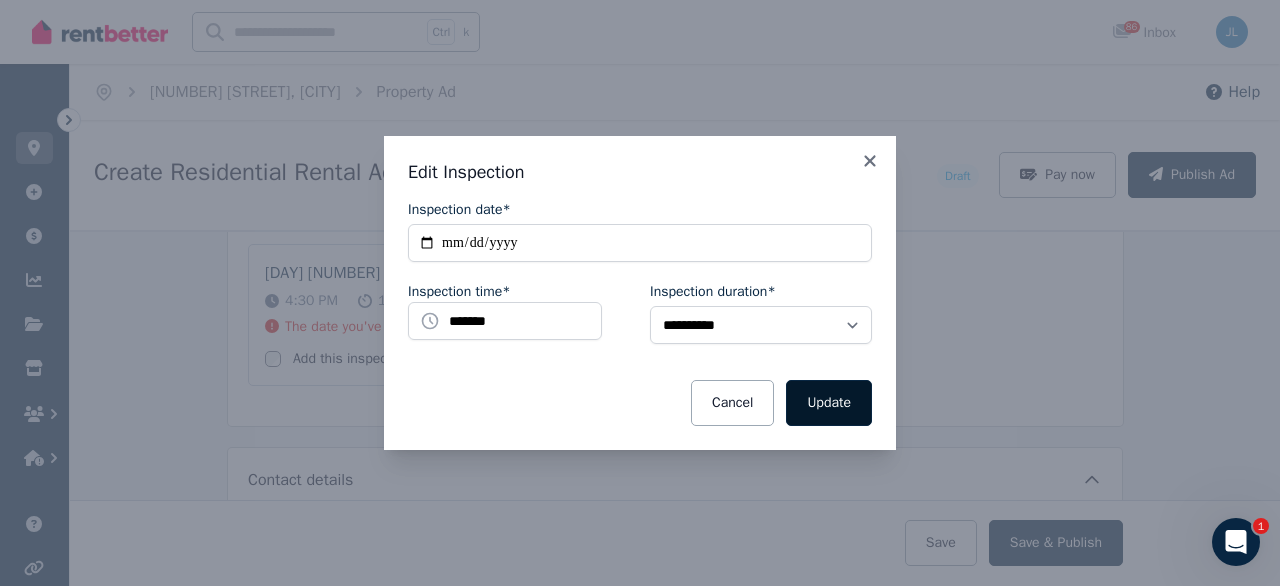 click on "Update" at bounding box center [829, 403] 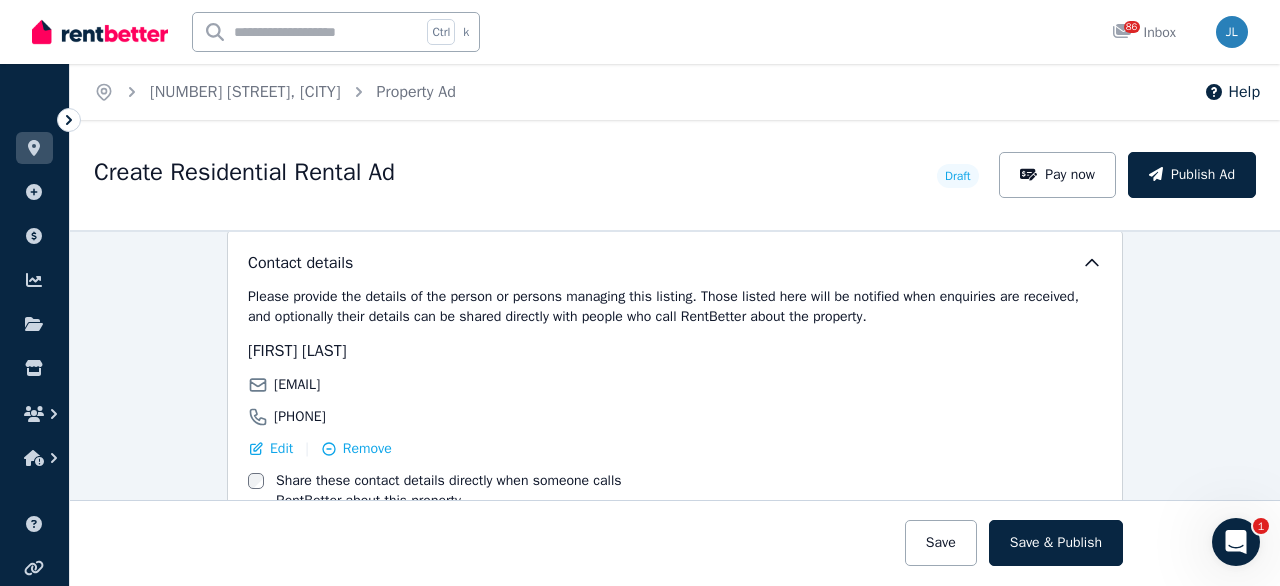 scroll, scrollTop: 3430, scrollLeft: 0, axis: vertical 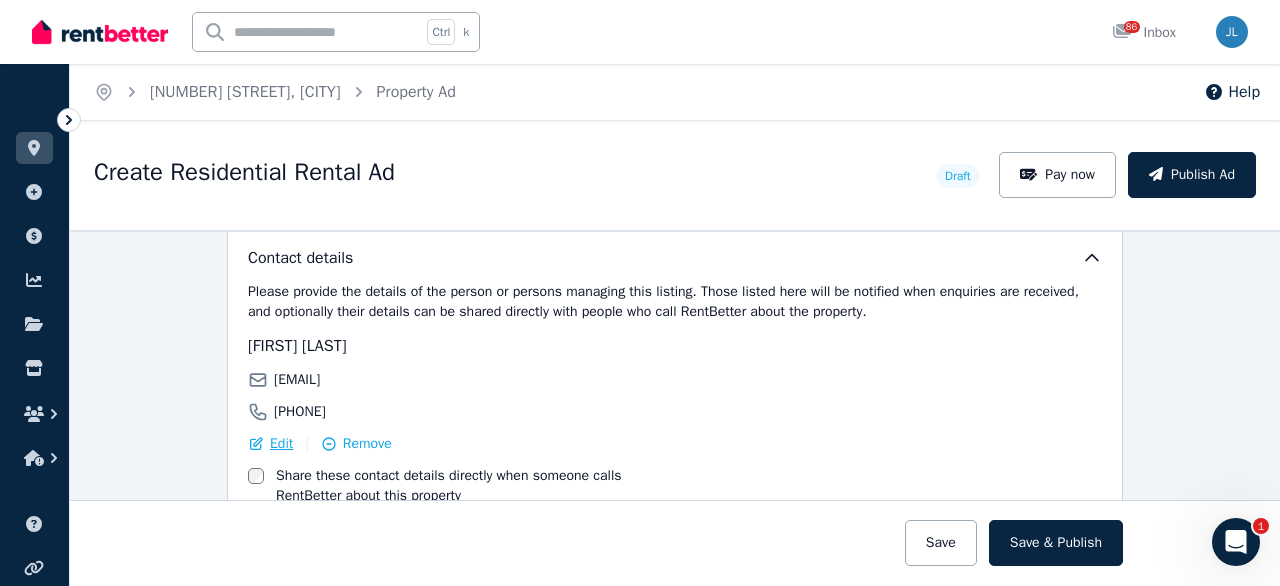click on "Edit" at bounding box center (281, 444) 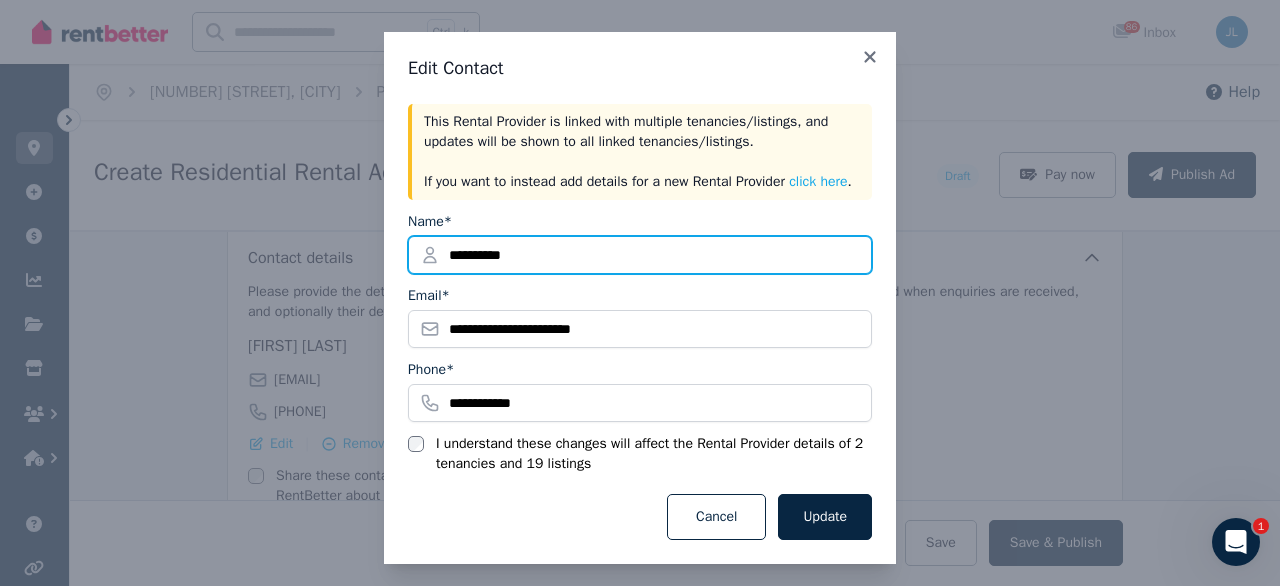 drag, startPoint x: 582, startPoint y: 258, endPoint x: 306, endPoint y: 255, distance: 276.0163 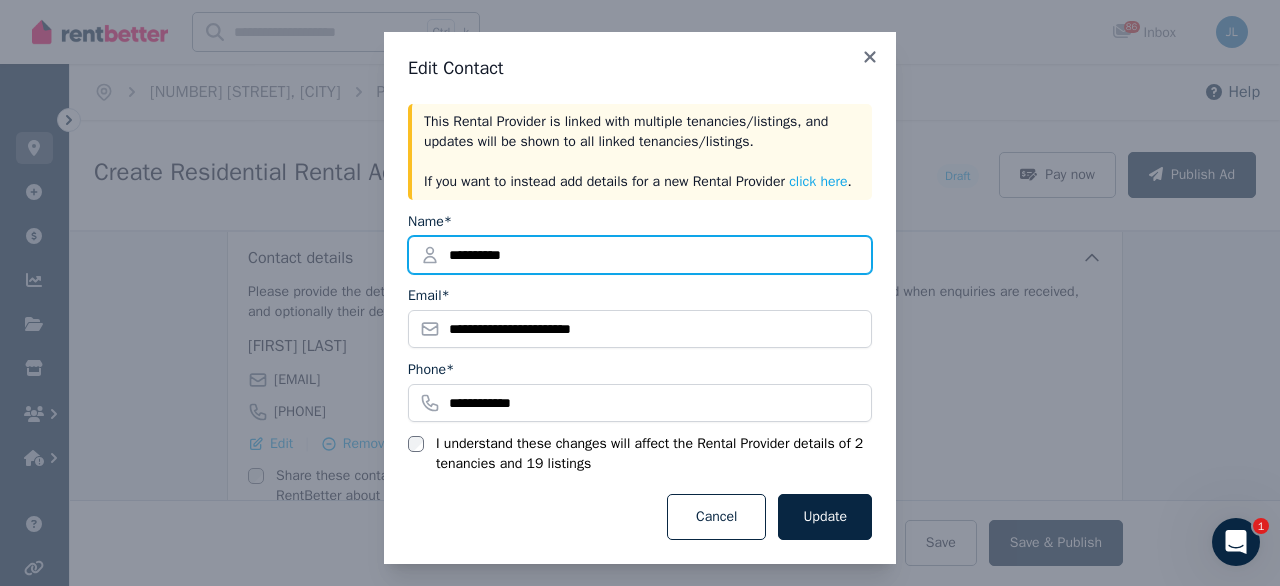 click on "**********" at bounding box center (640, 298) 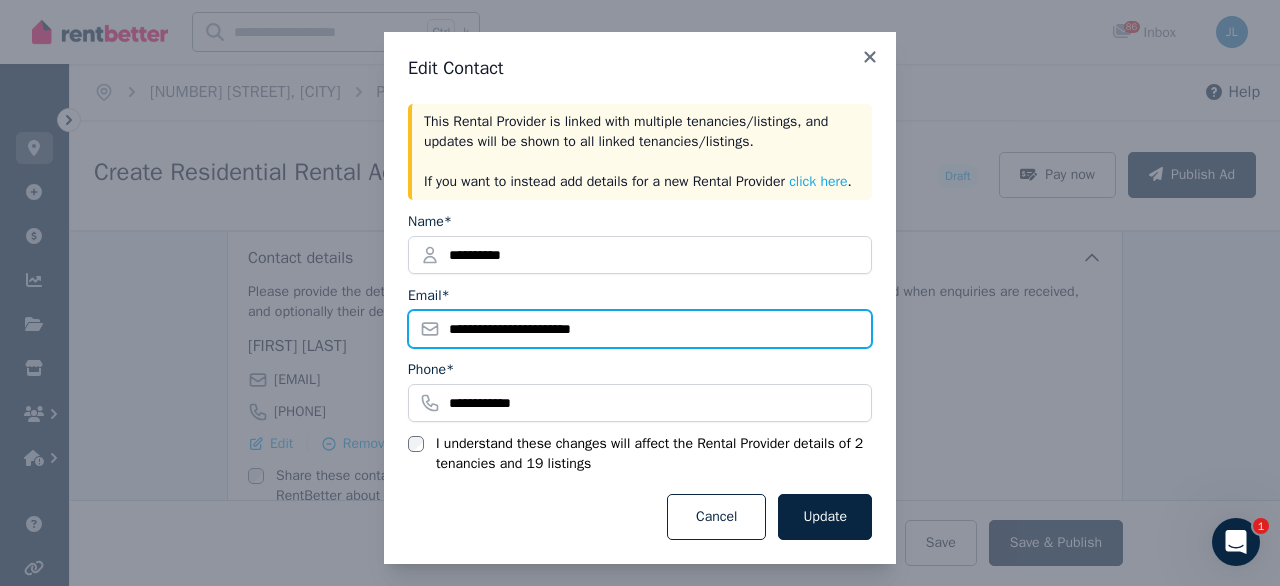click on "**********" at bounding box center (640, 329) 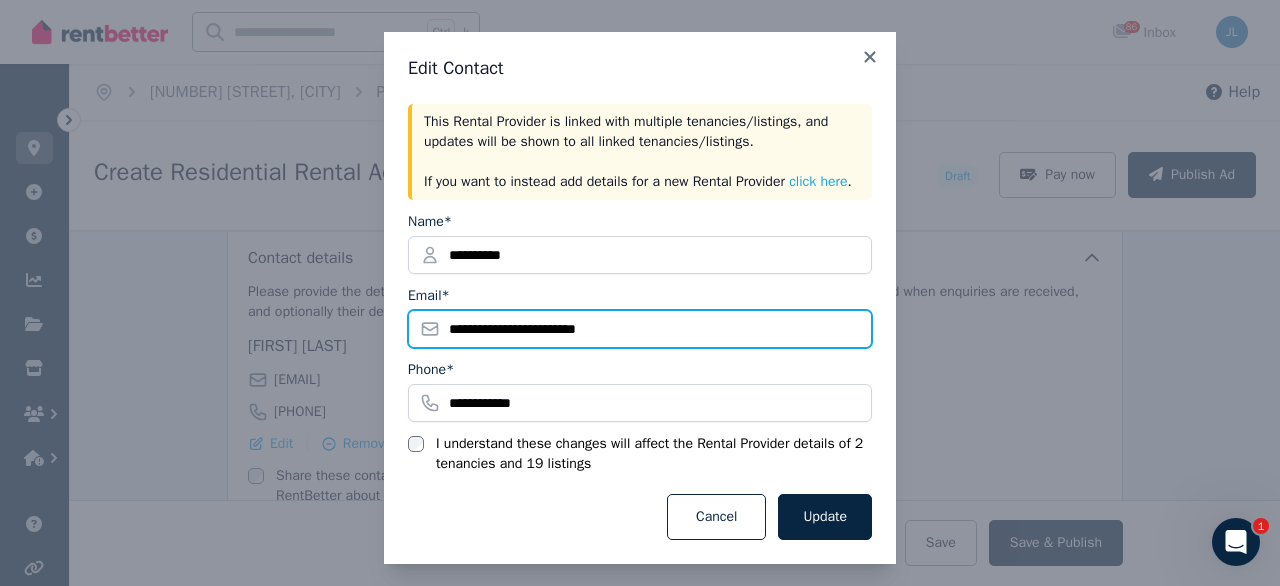 type on "**********" 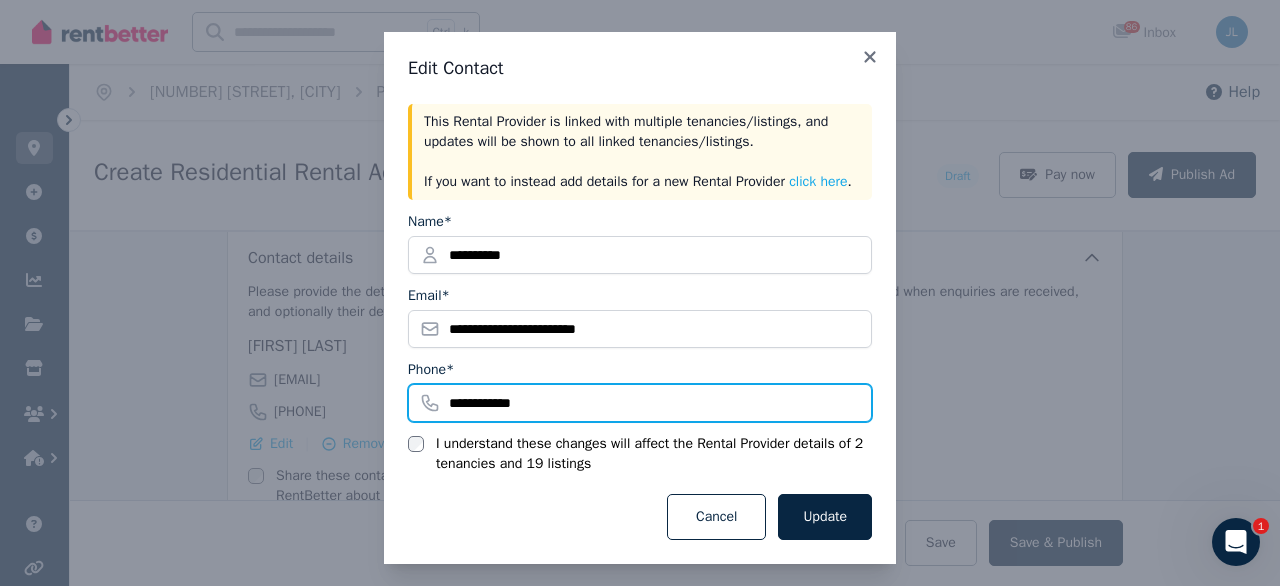 drag, startPoint x: 565, startPoint y: 399, endPoint x: 309, endPoint y: 399, distance: 256 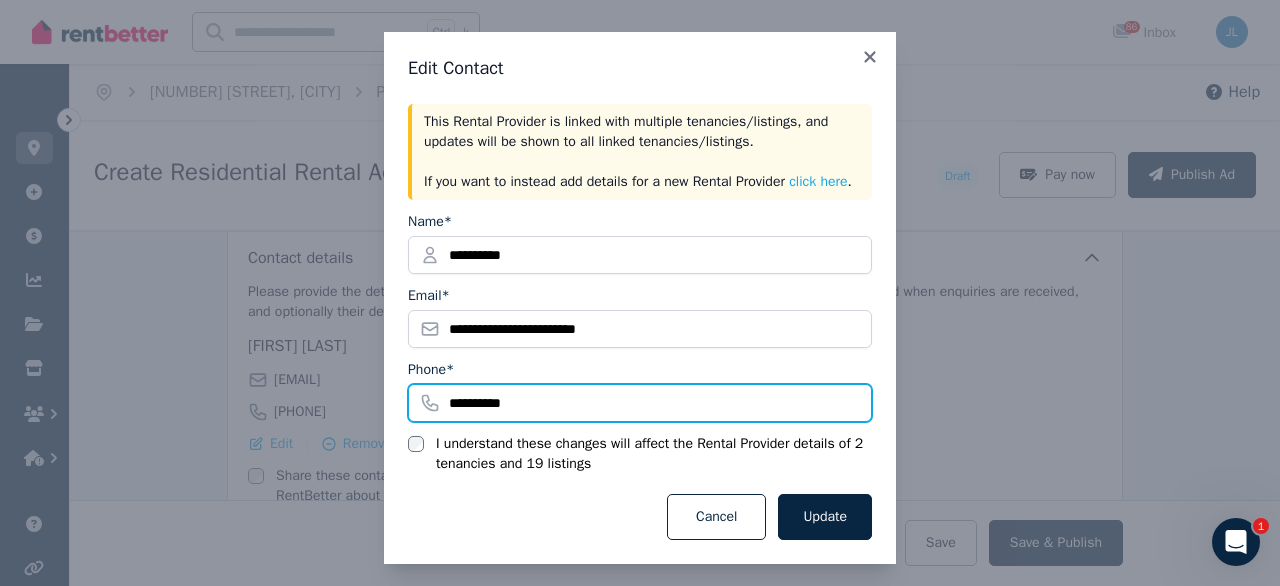 type on "**********" 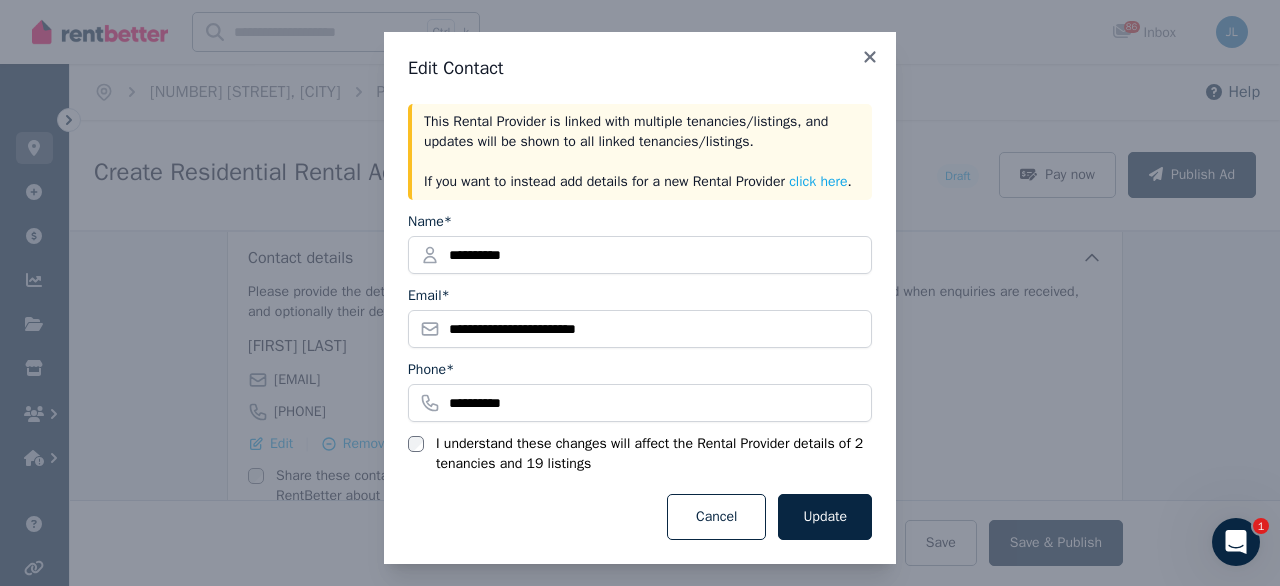 click on "Cancel Update" at bounding box center (640, 517) 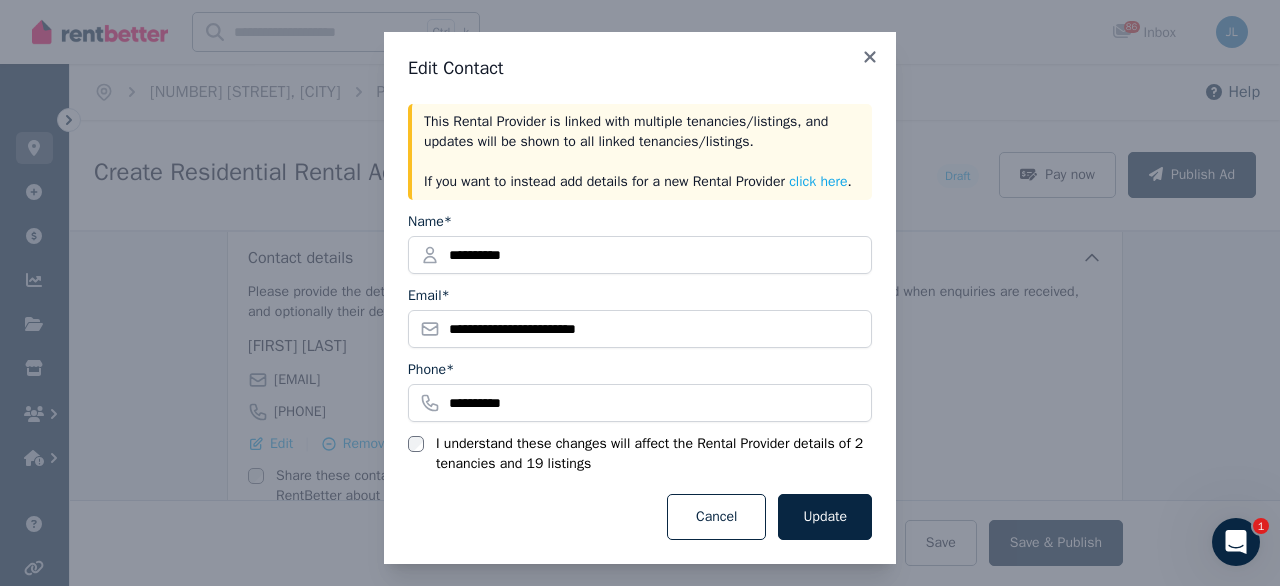 click on "I understand these changes will affect the Rental Provider details of 2 tenancies and 19 listings" at bounding box center (654, 454) 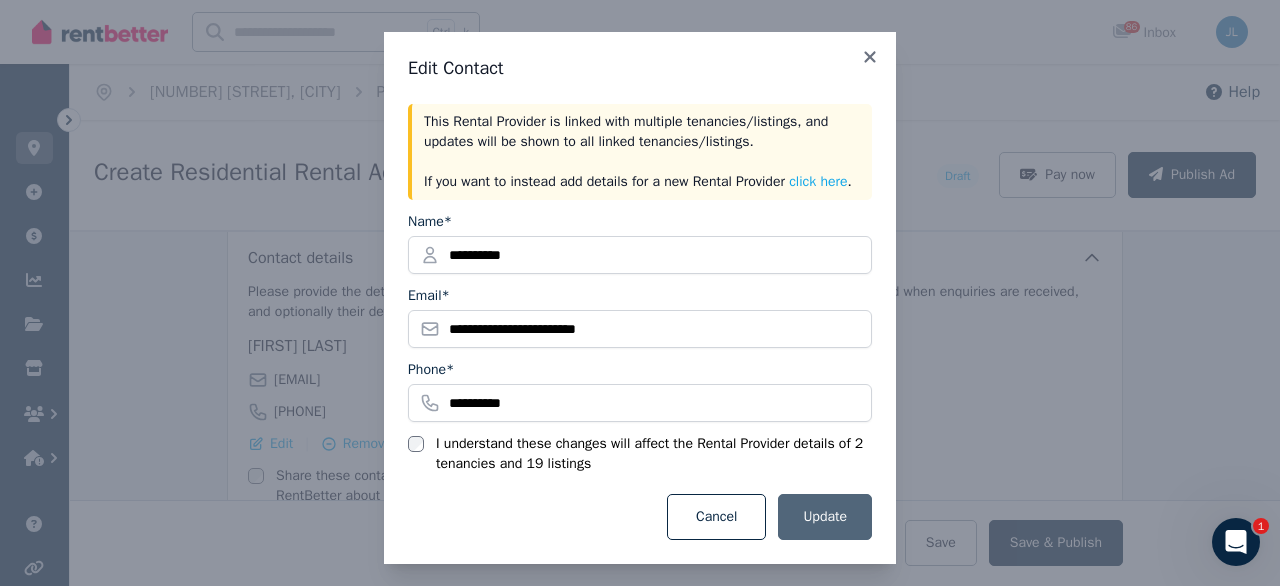 click on "Update" at bounding box center [825, 517] 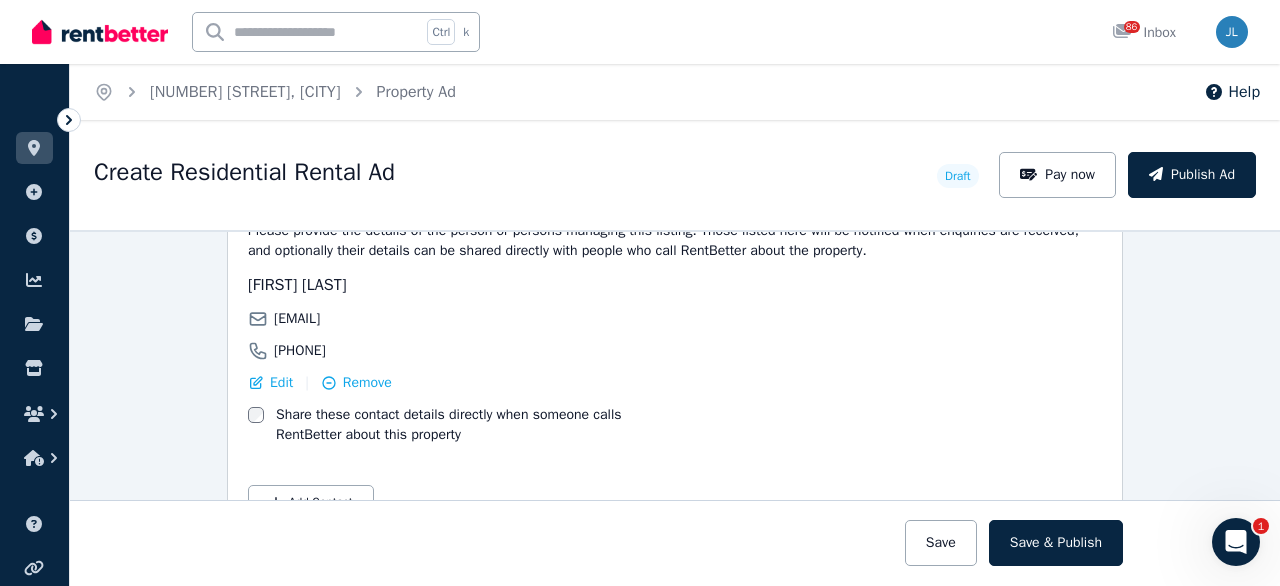 scroll, scrollTop: 3531, scrollLeft: 0, axis: vertical 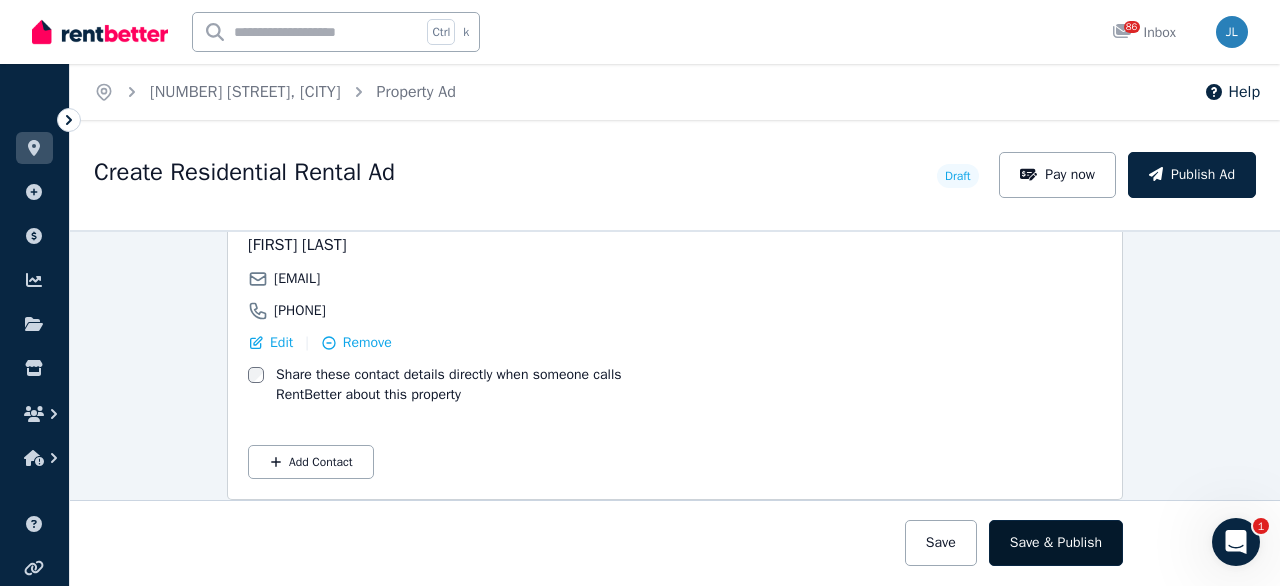 click on "Save & Publish" at bounding box center (1056, 543) 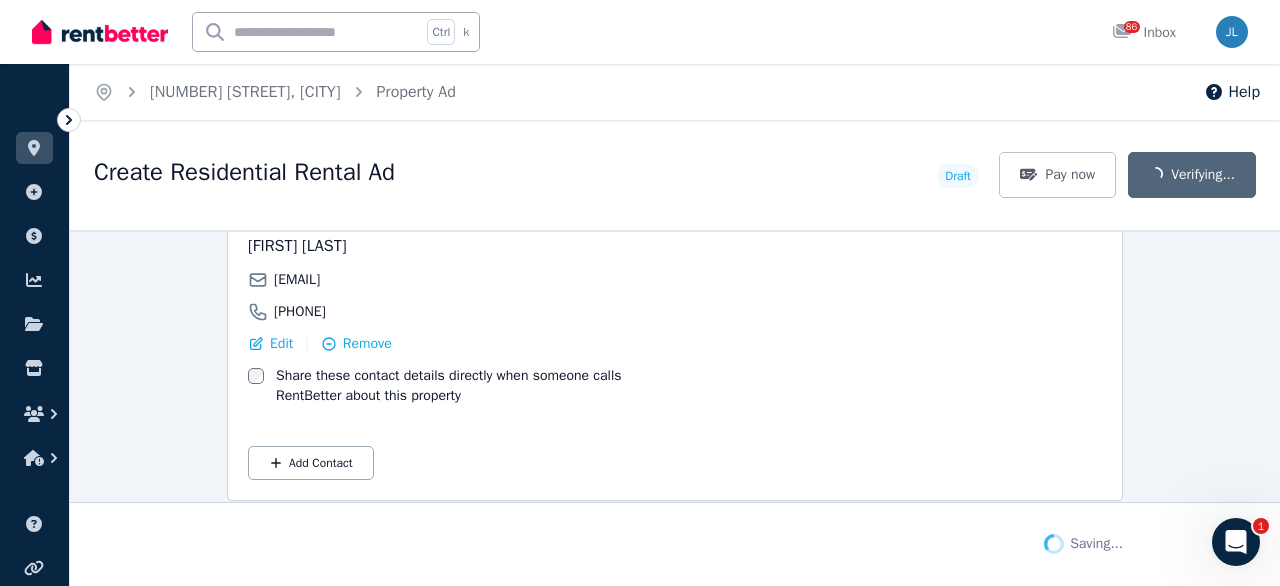 scroll, scrollTop: 3686, scrollLeft: 0, axis: vertical 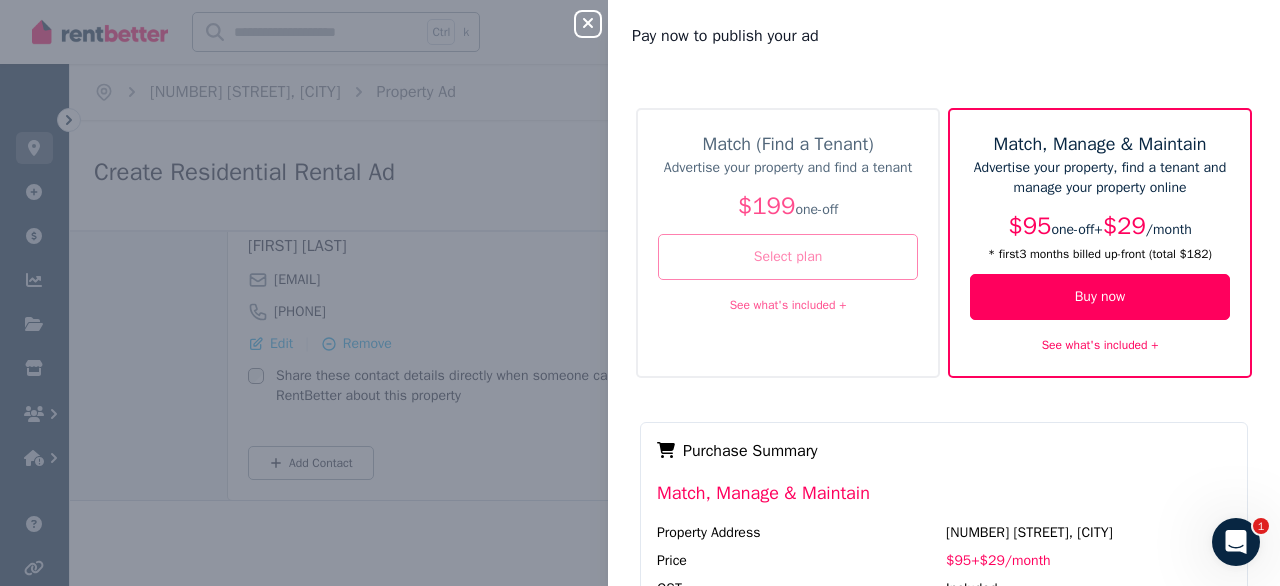 click on "Select plan" at bounding box center [788, 257] 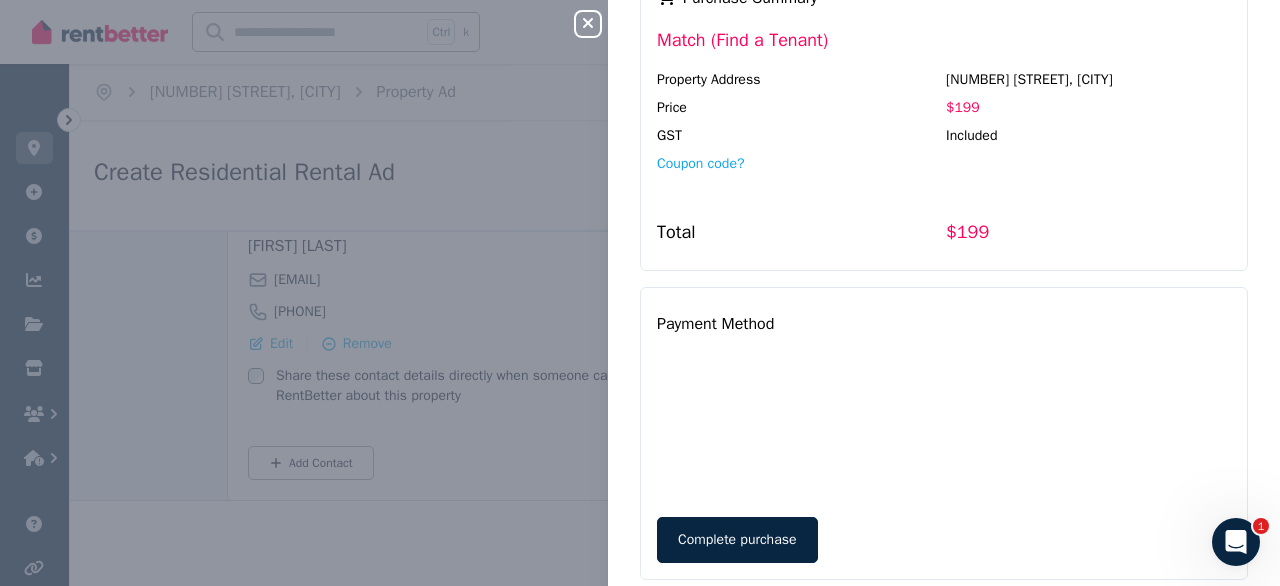 scroll, scrollTop: 492, scrollLeft: 0, axis: vertical 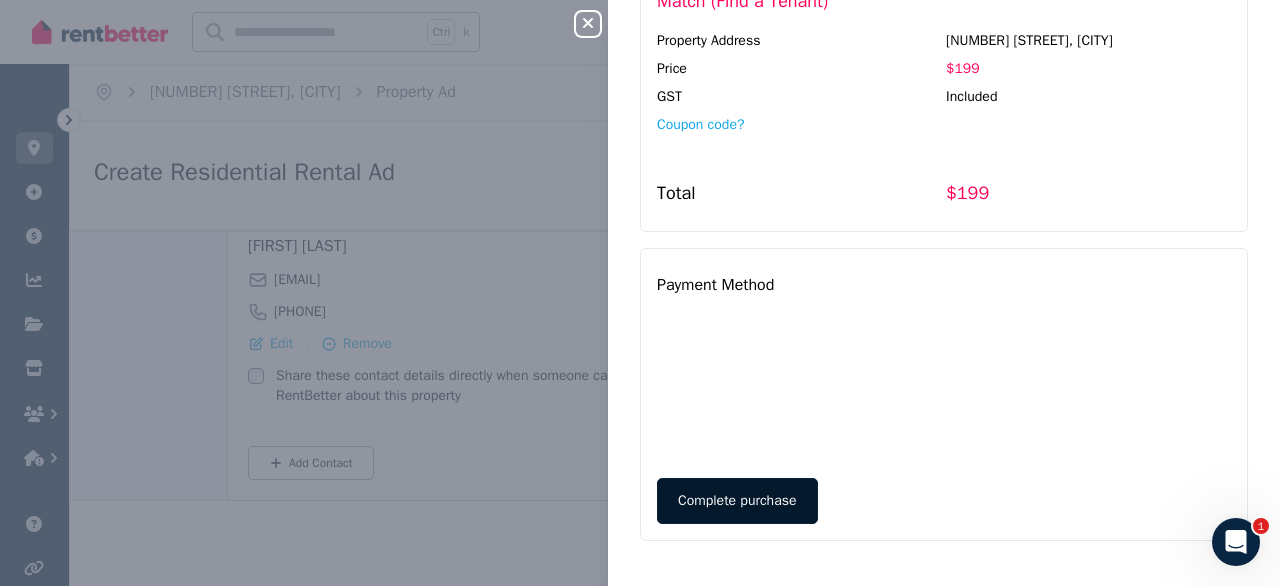 click on "Complete purchase" at bounding box center (737, 501) 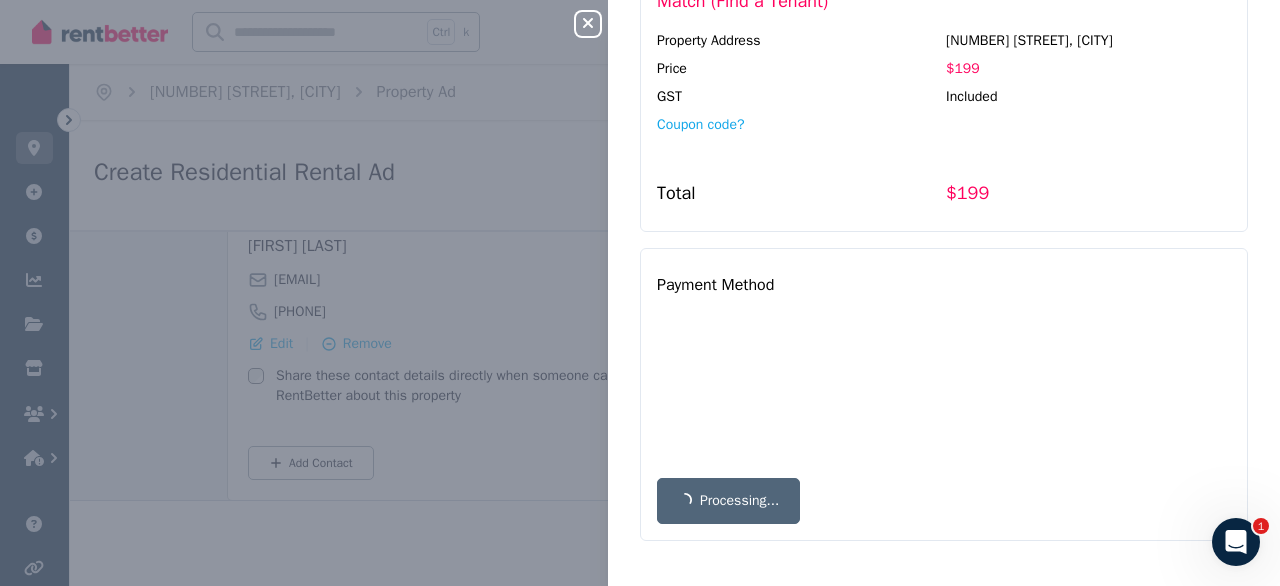 click on "Processing..." at bounding box center (944, 501) 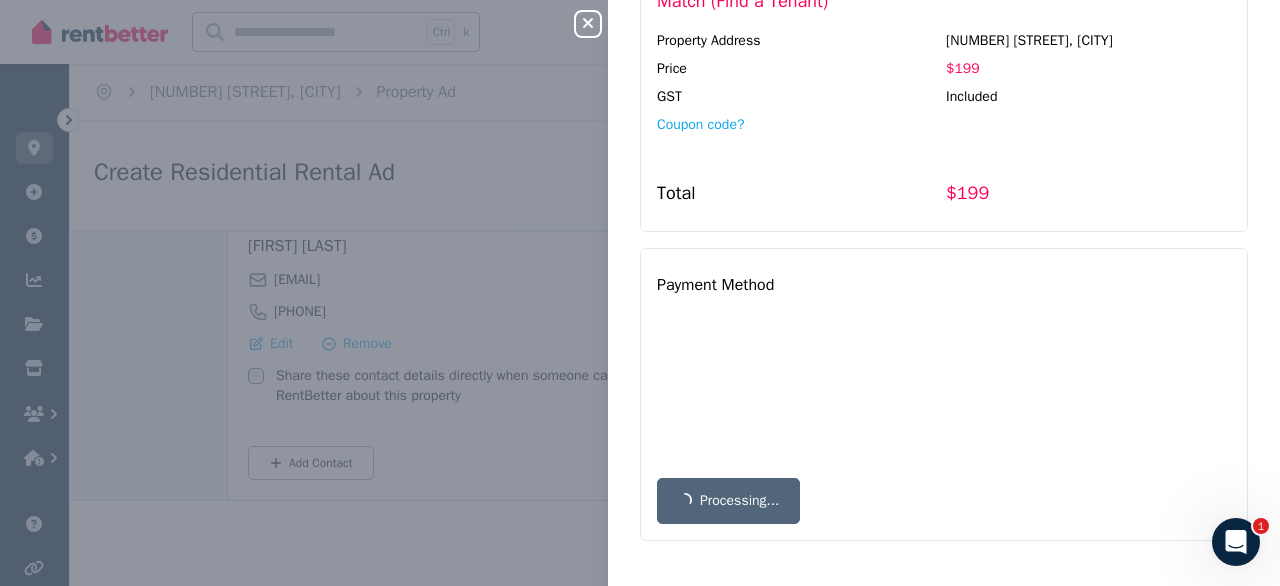 scroll, scrollTop: 280, scrollLeft: 0, axis: vertical 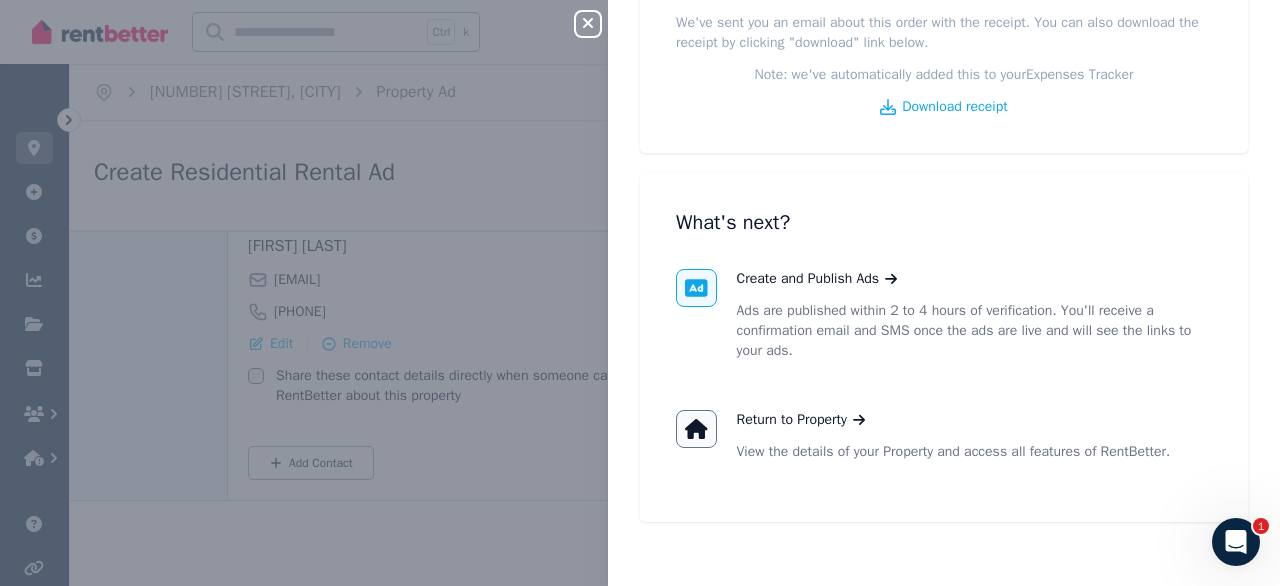 click 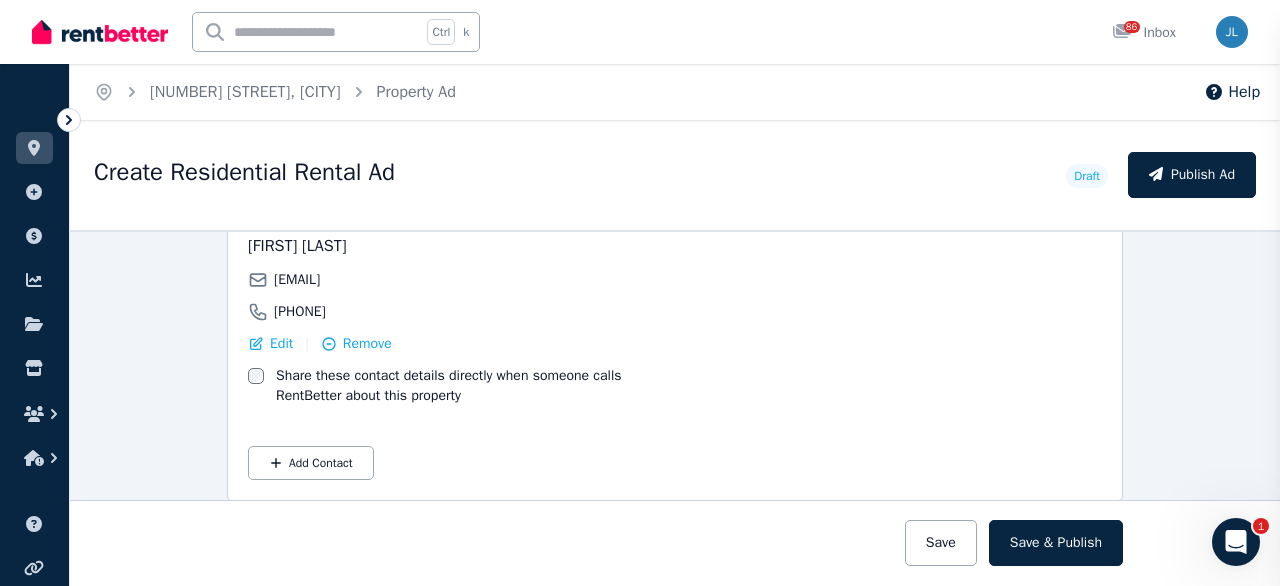 scroll, scrollTop: 259, scrollLeft: 0, axis: vertical 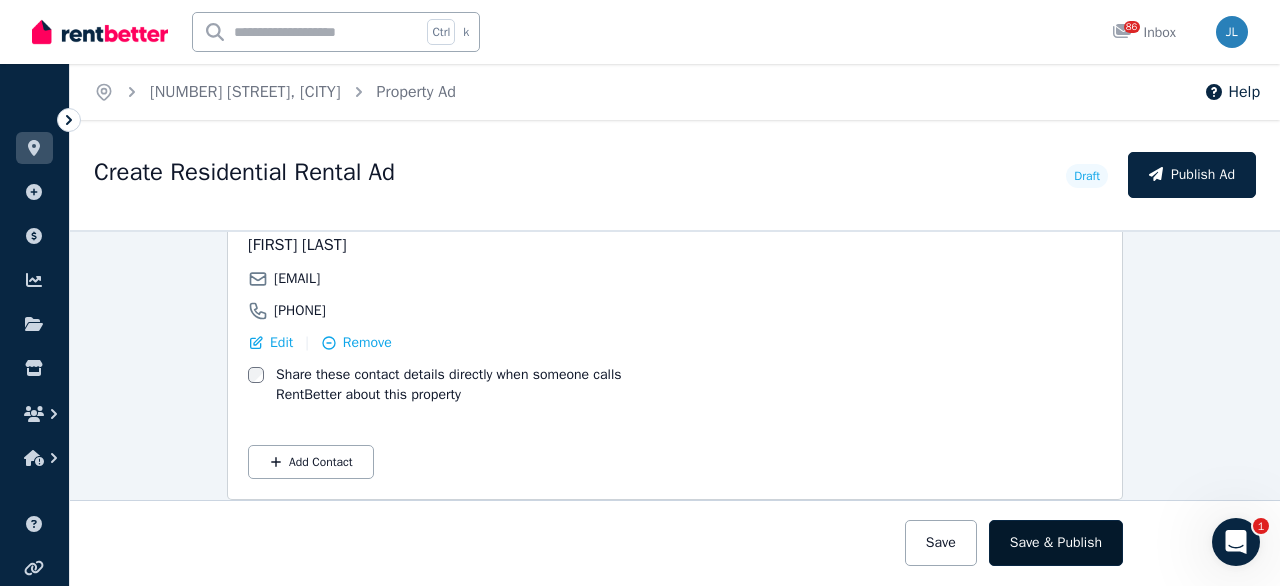 click on "Save & Publish" at bounding box center (1056, 543) 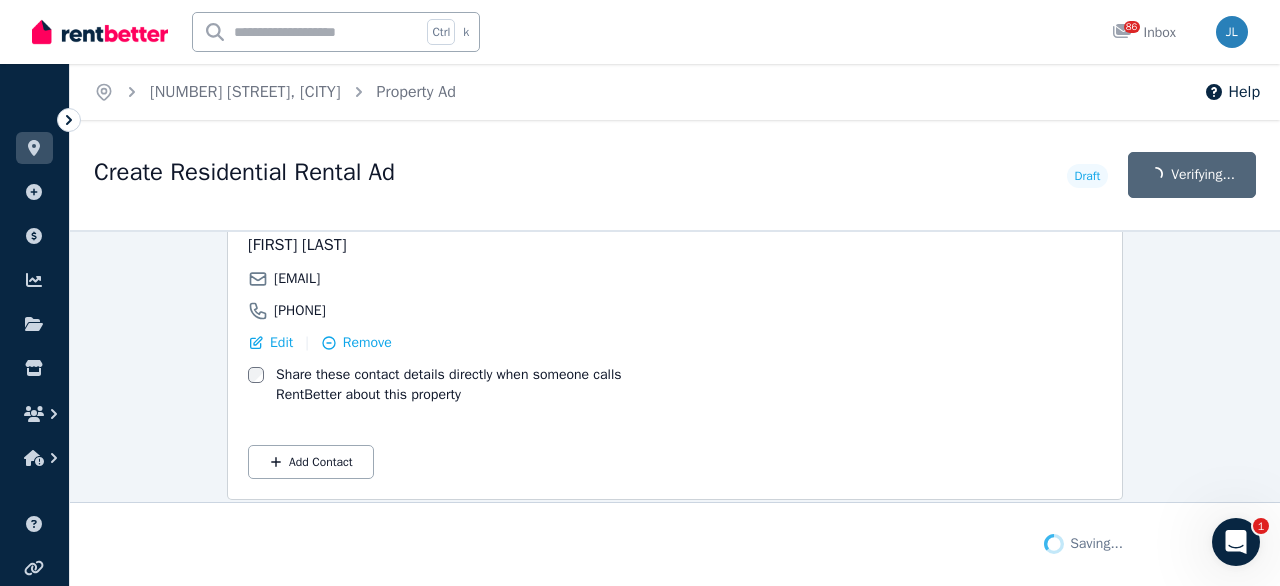scroll, scrollTop: 3686, scrollLeft: 0, axis: vertical 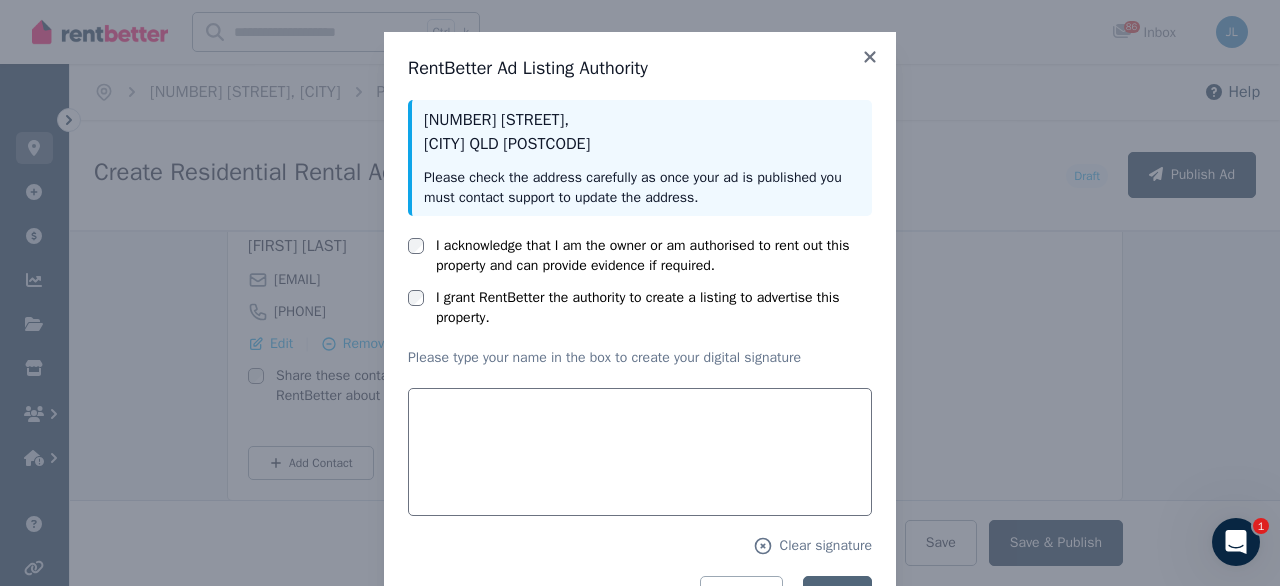 click on "I acknowledge that I am the owner or am authorised to rent out this property and can provide evidence if required." at bounding box center (654, 256) 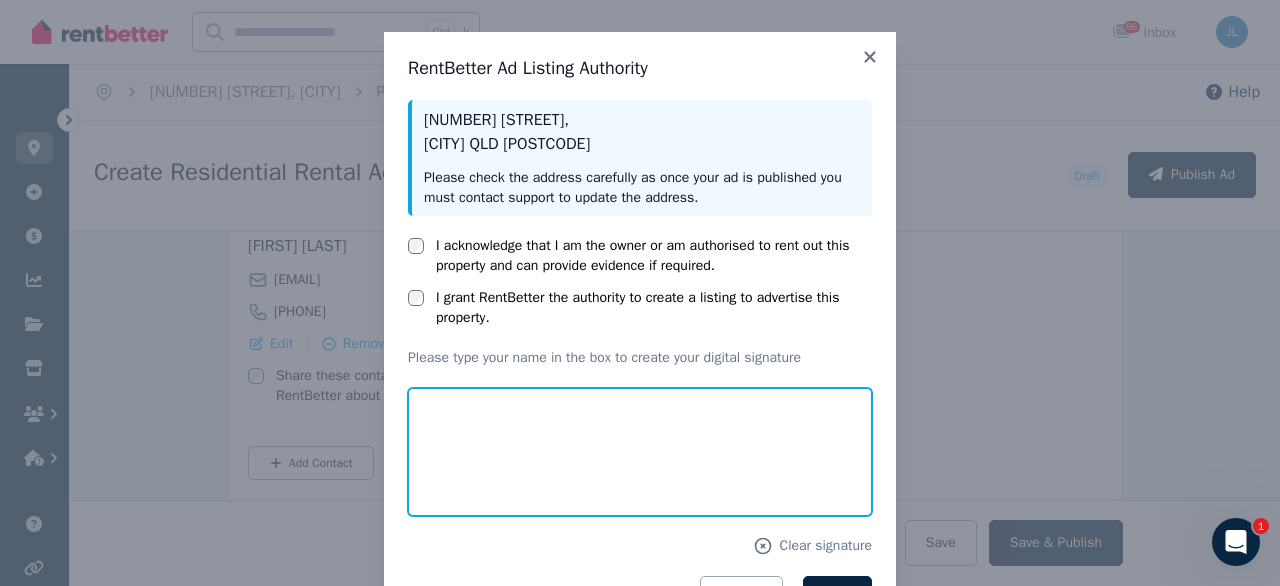 drag, startPoint x: 588, startPoint y: 427, endPoint x: 530, endPoint y: 457, distance: 65.29931 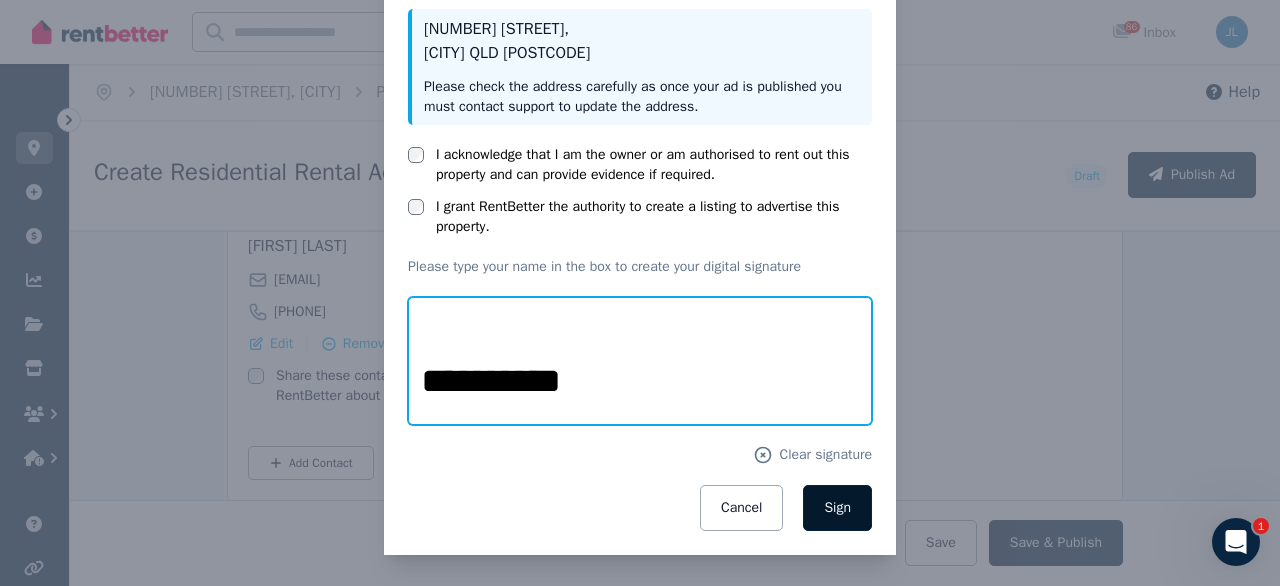 type on "**********" 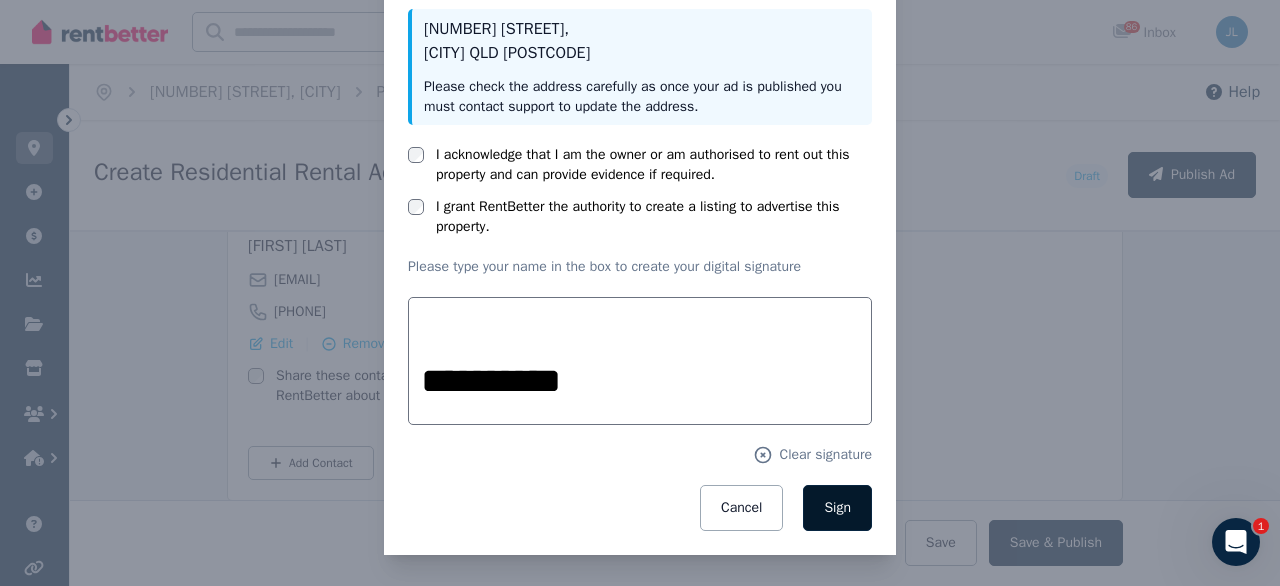 click on "Sign" at bounding box center (837, 508) 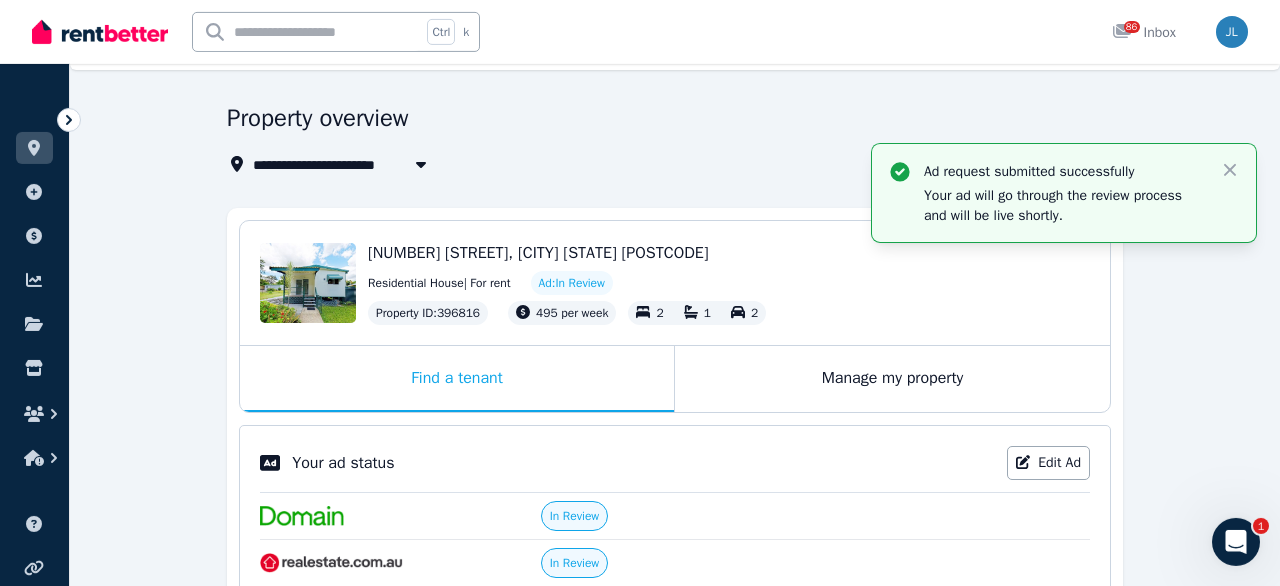 scroll, scrollTop: 104, scrollLeft: 0, axis: vertical 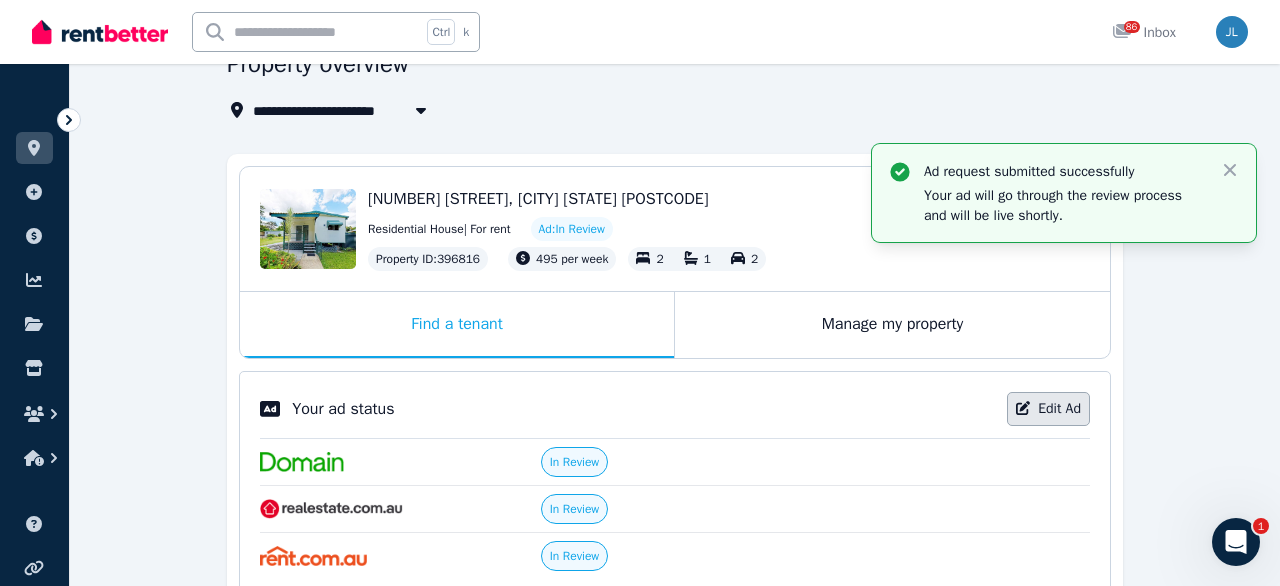 click on "Edit Ad" at bounding box center [1048, 409] 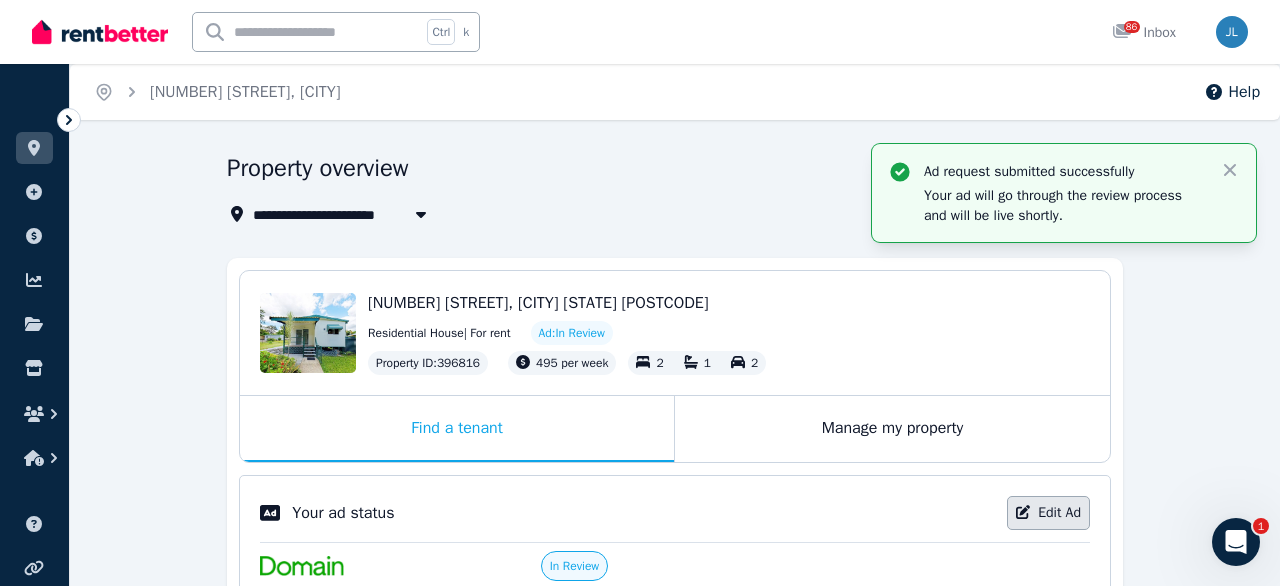 select on "***" 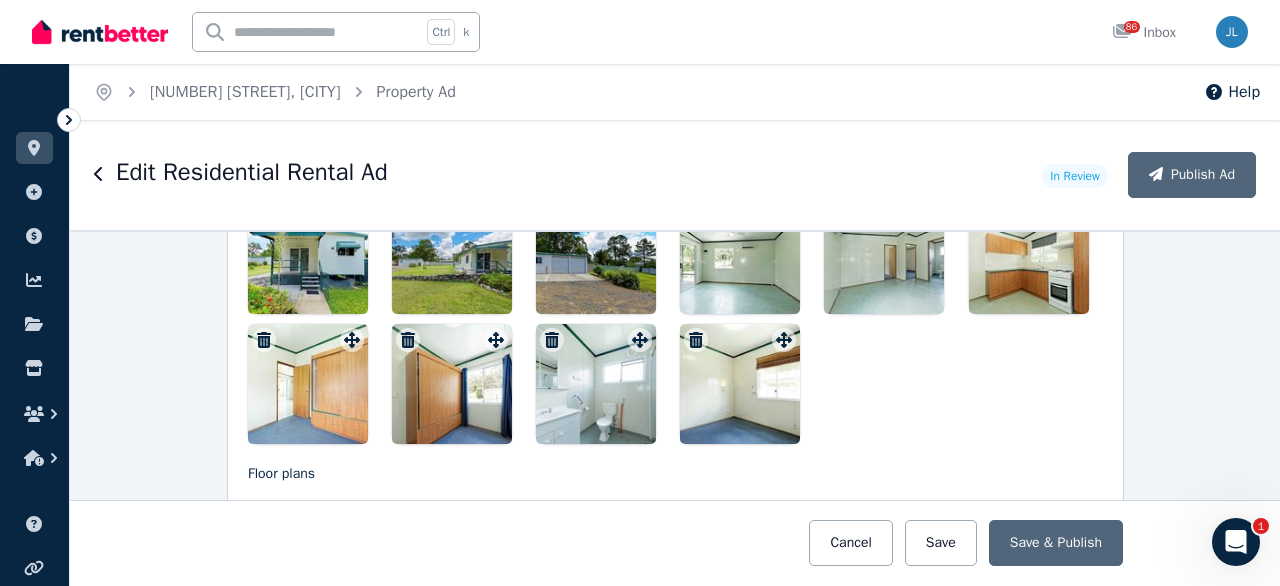 scroll, scrollTop: 2688, scrollLeft: 0, axis: vertical 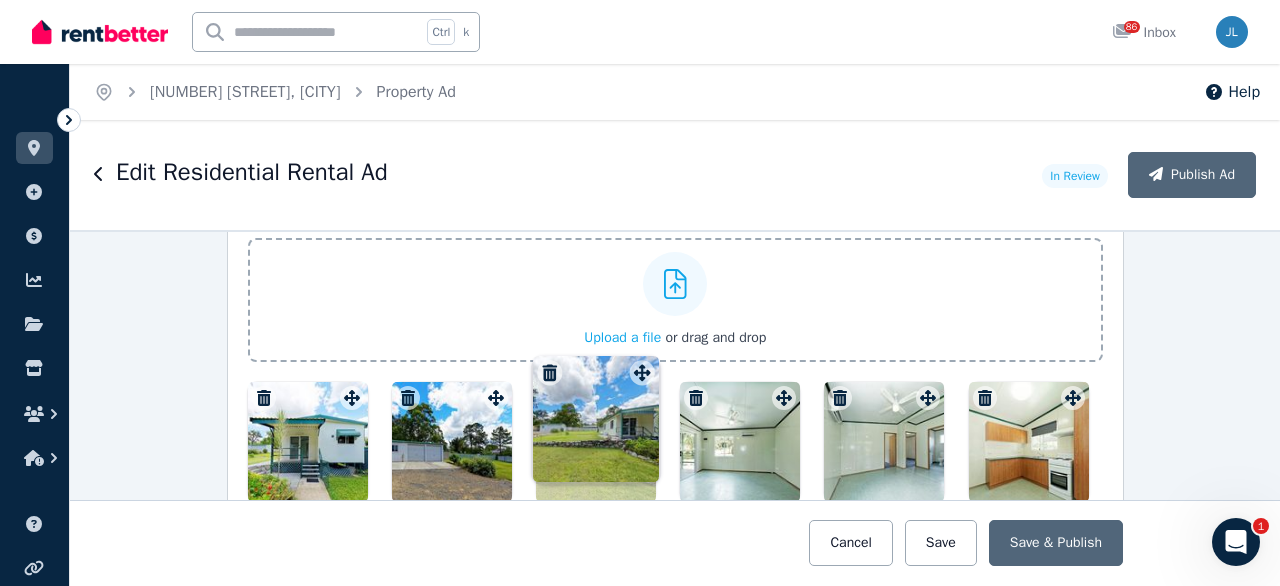 drag, startPoint x: 498, startPoint y: 259, endPoint x: 642, endPoint y: 359, distance: 175.31685 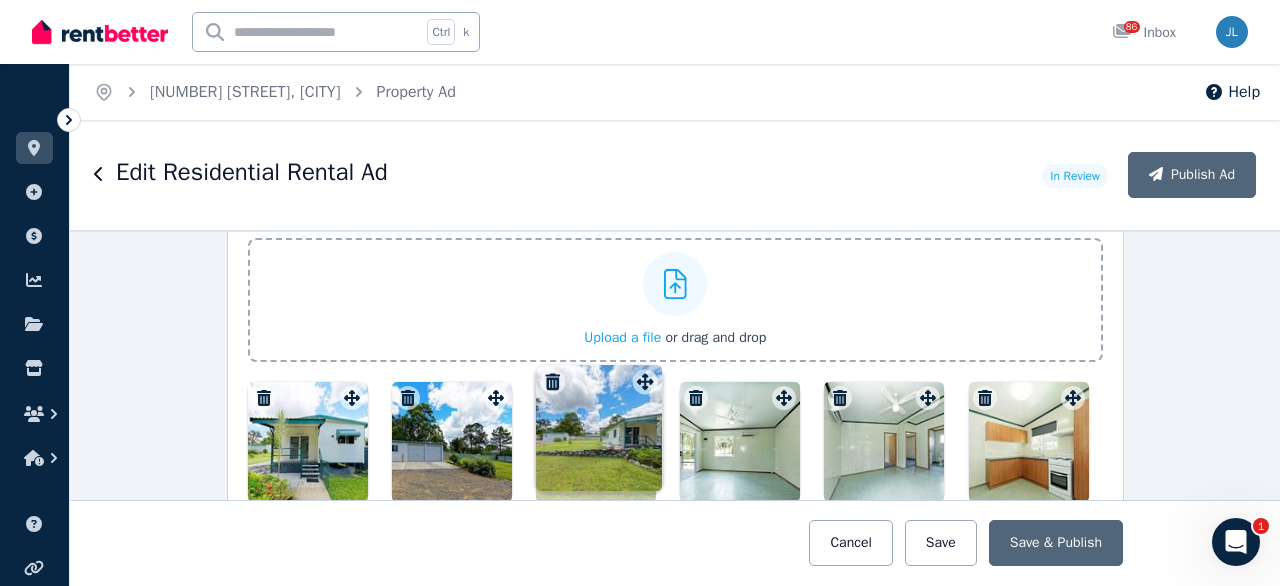click on "Photos Upload a file   or drag and drop
To pick up a draggable item, press the space bar.
While dragging, use the arrow keys to move the item.
Press space again to drop the item in its new position, or press escape to cancel.
Draggable item 5de690ba-9046-4727-9090-4e70eeffb065 was moved over droppable area 8a5bb0e3-a142-42da-9f47-886414065823." at bounding box center [675, 415] 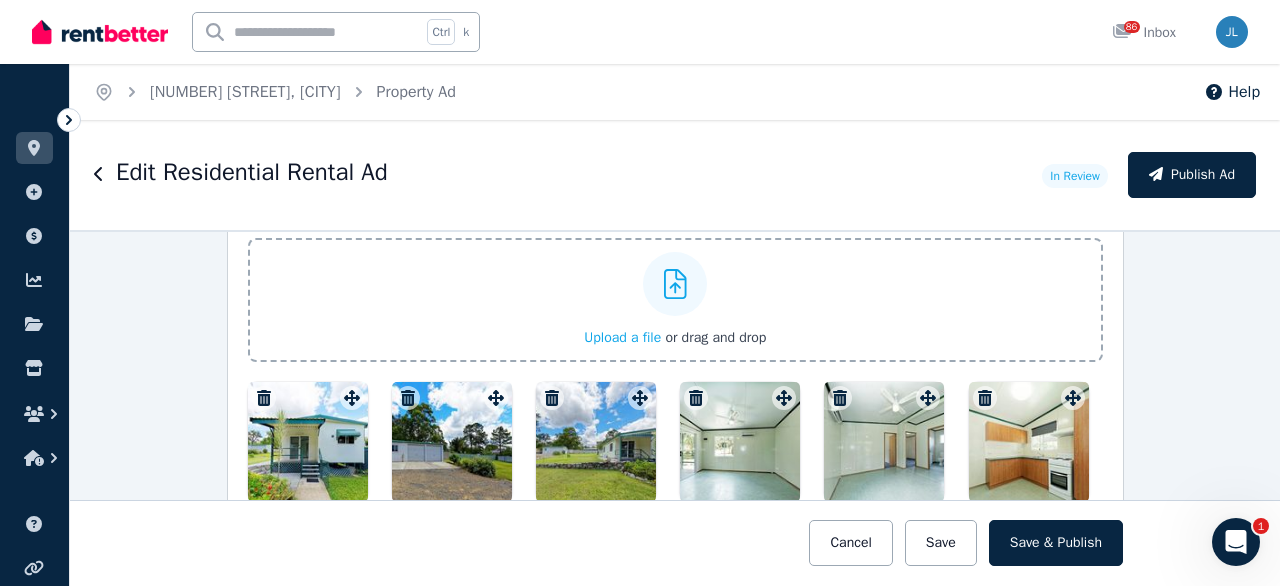 scroll, scrollTop: 2690, scrollLeft: 0, axis: vertical 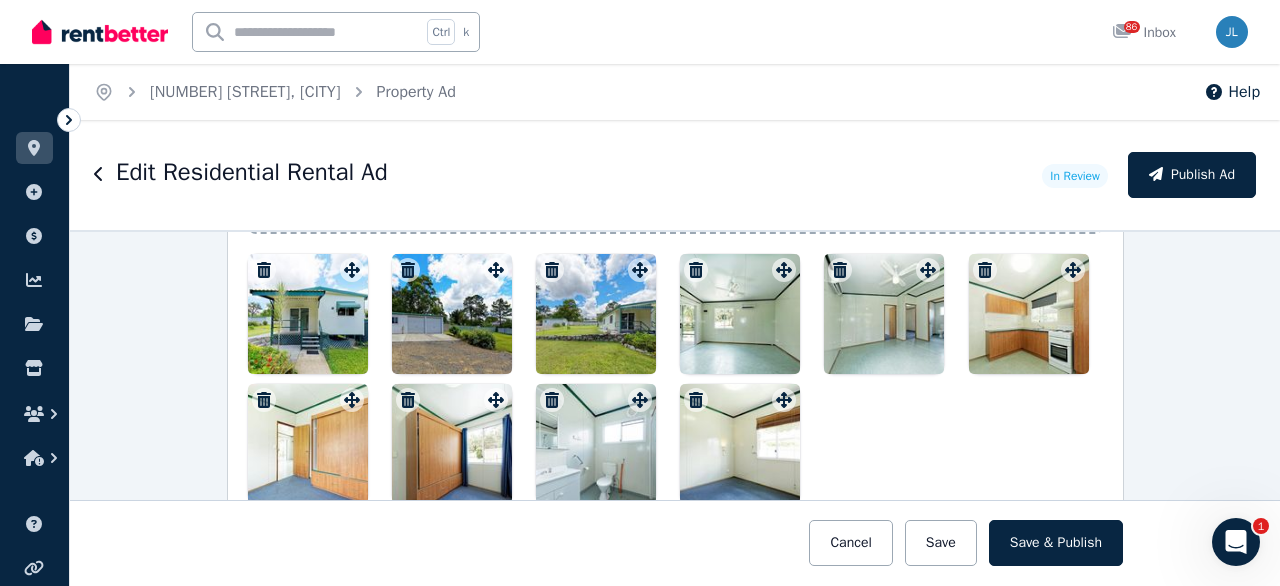 drag, startPoint x: 607, startPoint y: 308, endPoint x: 354, endPoint y: 317, distance: 253.16003 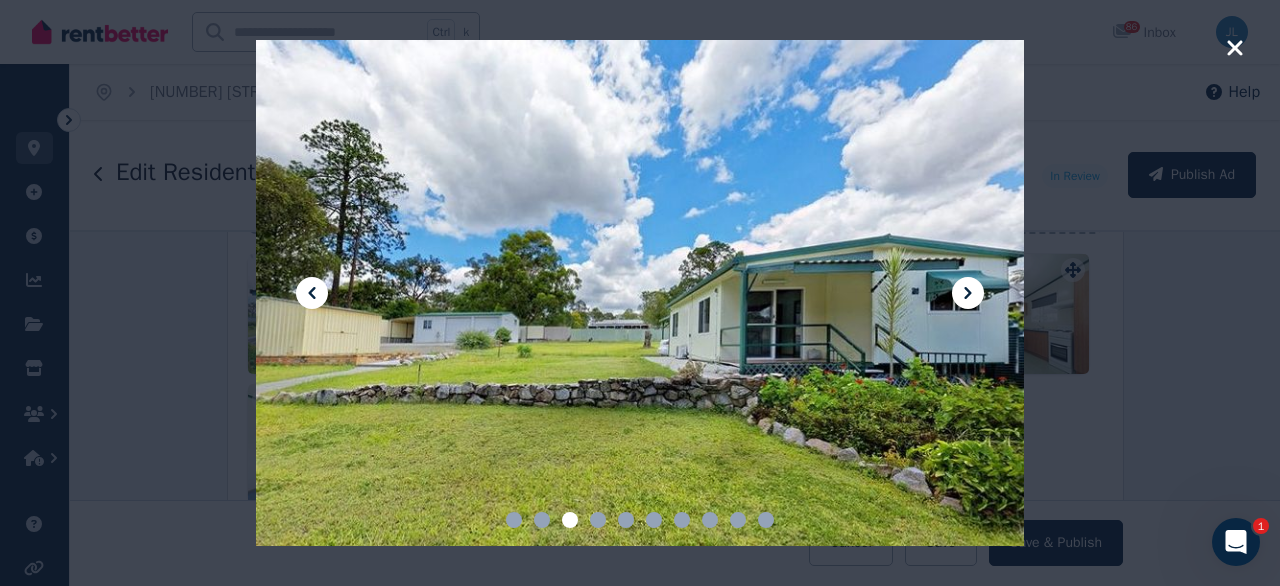 click at bounding box center (640, 293) 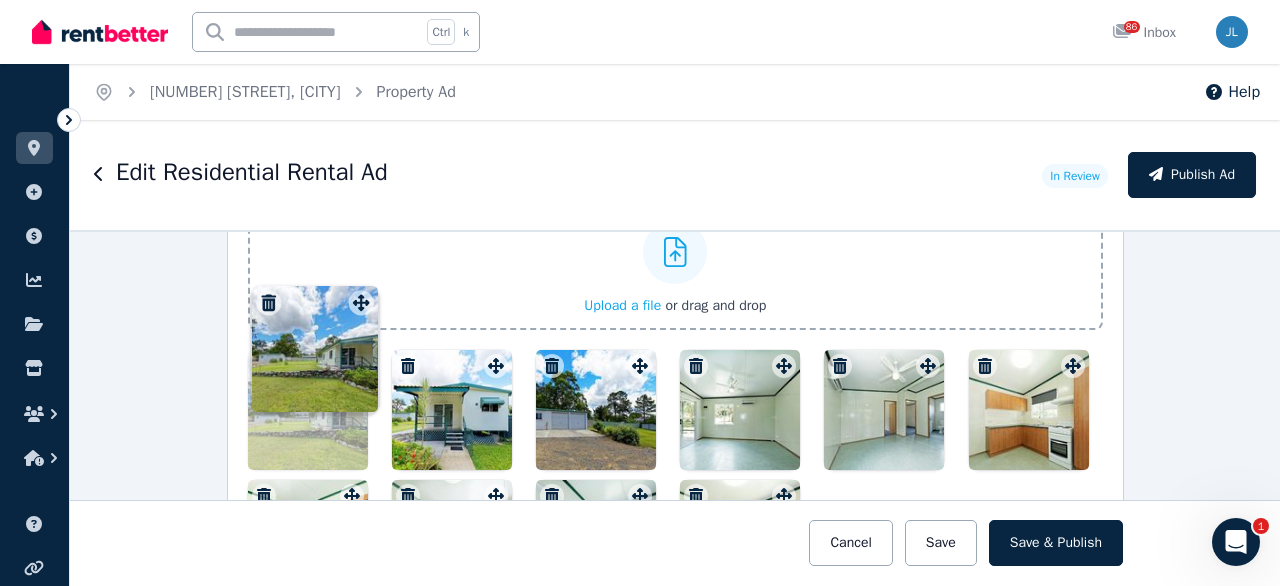 scroll, scrollTop: 2582, scrollLeft: 0, axis: vertical 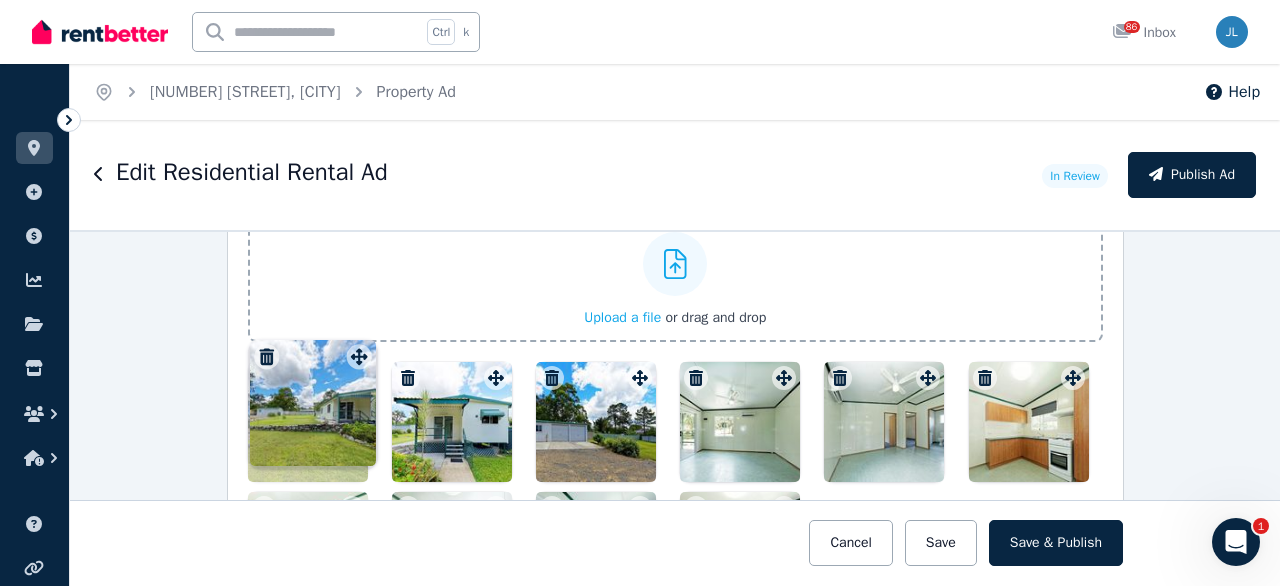 drag, startPoint x: 633, startPoint y: 257, endPoint x: 361, endPoint y: 355, distance: 289.1159 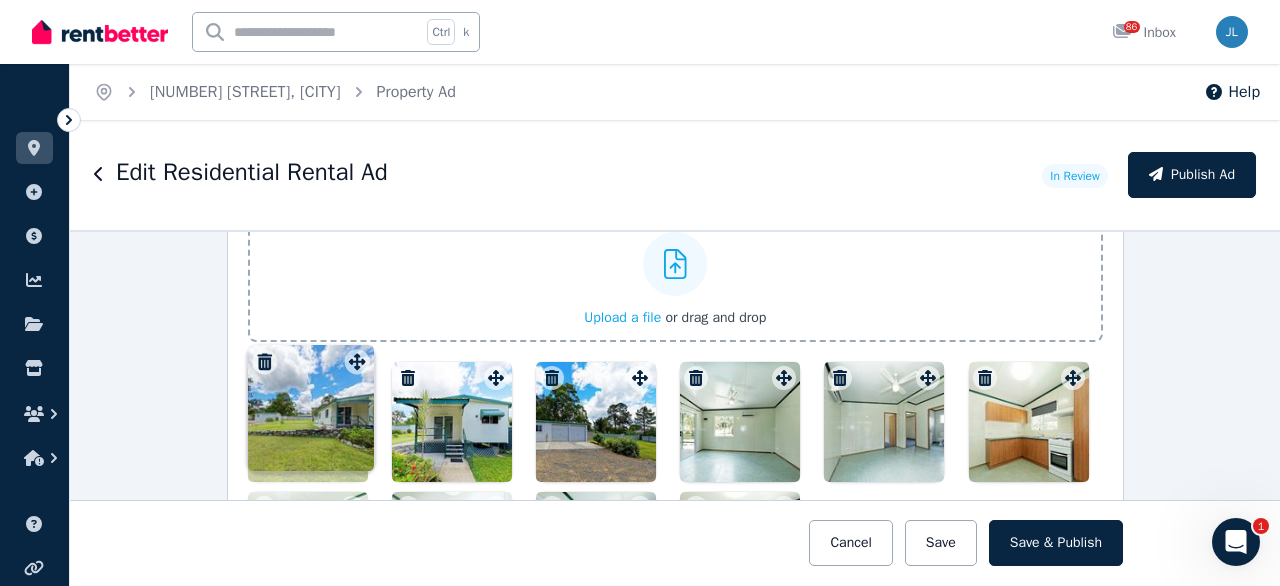 click 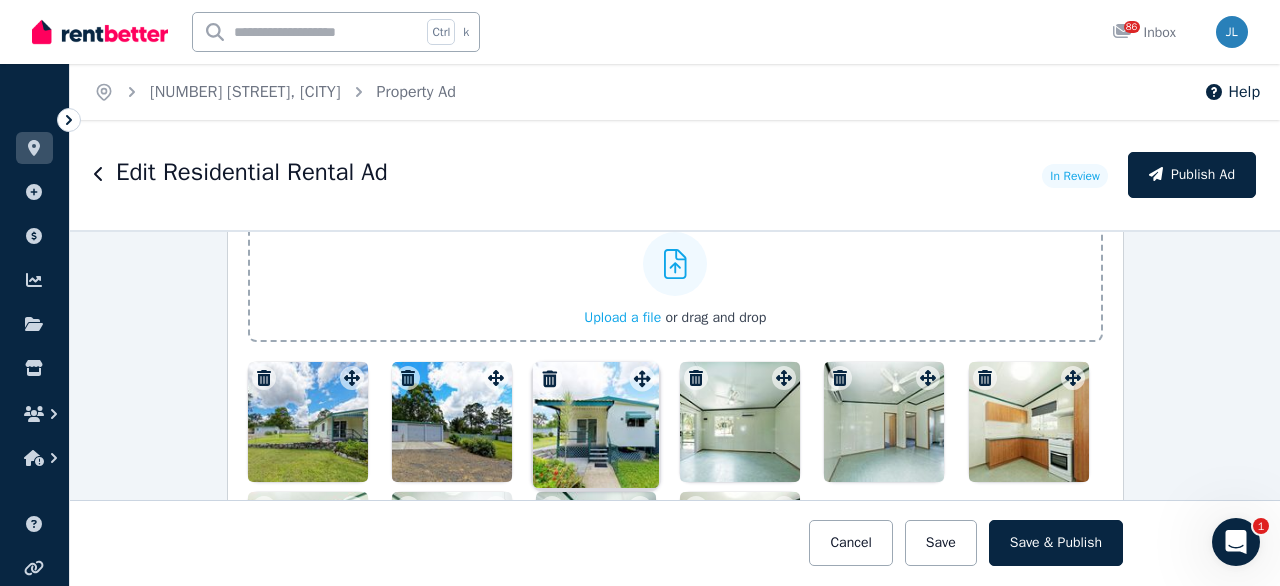 drag, startPoint x: 493, startPoint y: 357, endPoint x: 637, endPoint y: 357, distance: 144 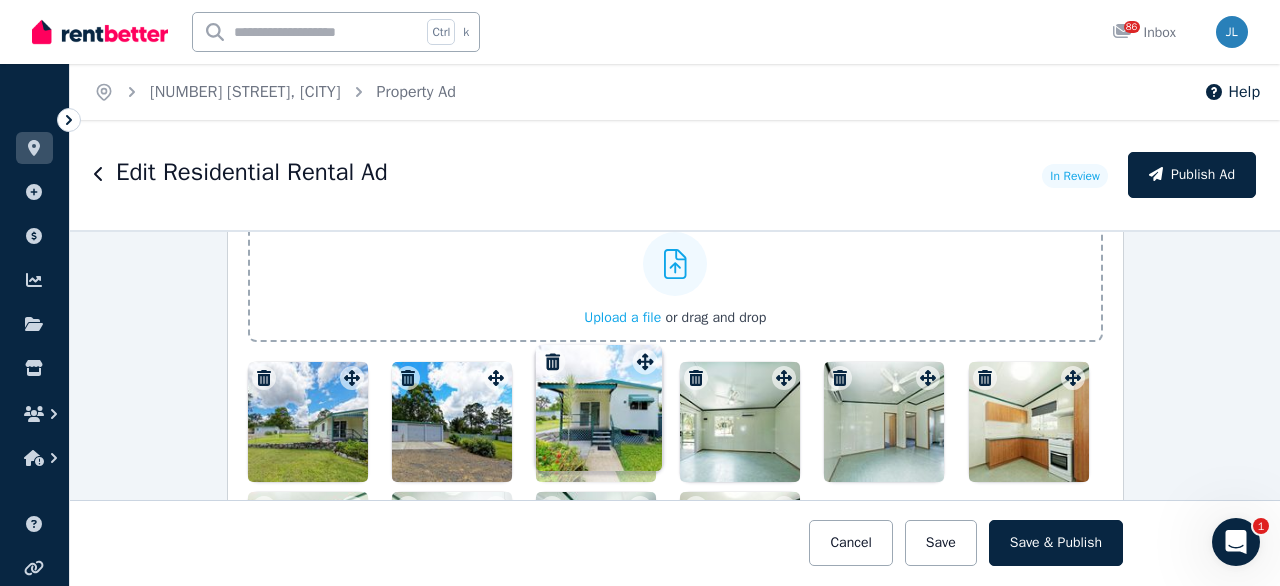 click 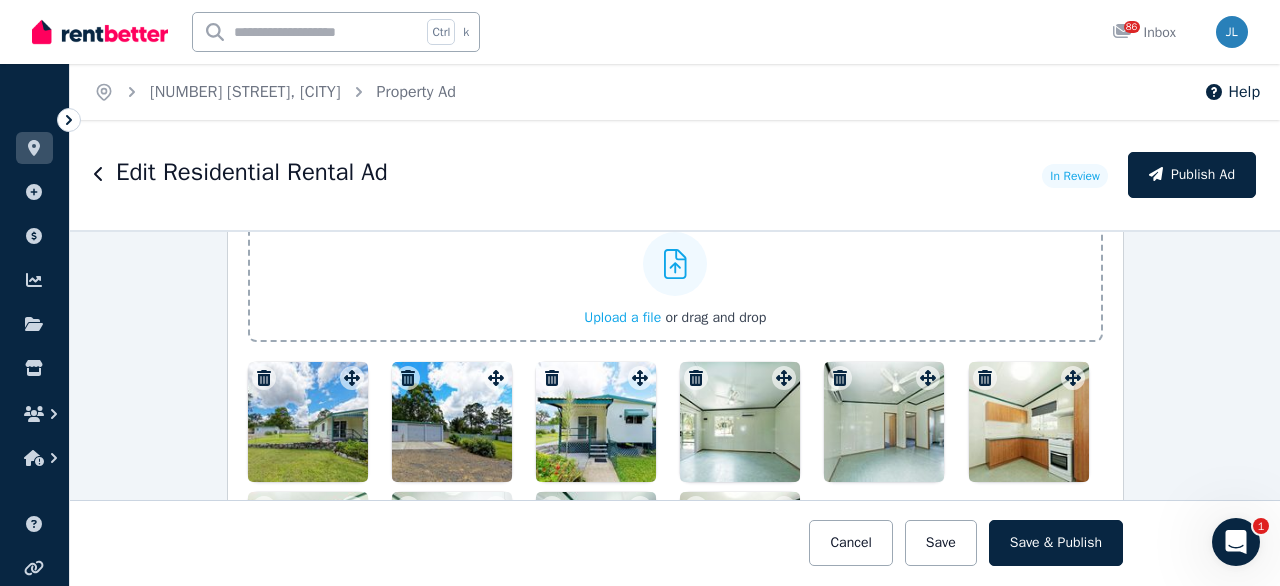 drag, startPoint x: 1187, startPoint y: 417, endPoint x: 1139, endPoint y: 425, distance: 48.6621 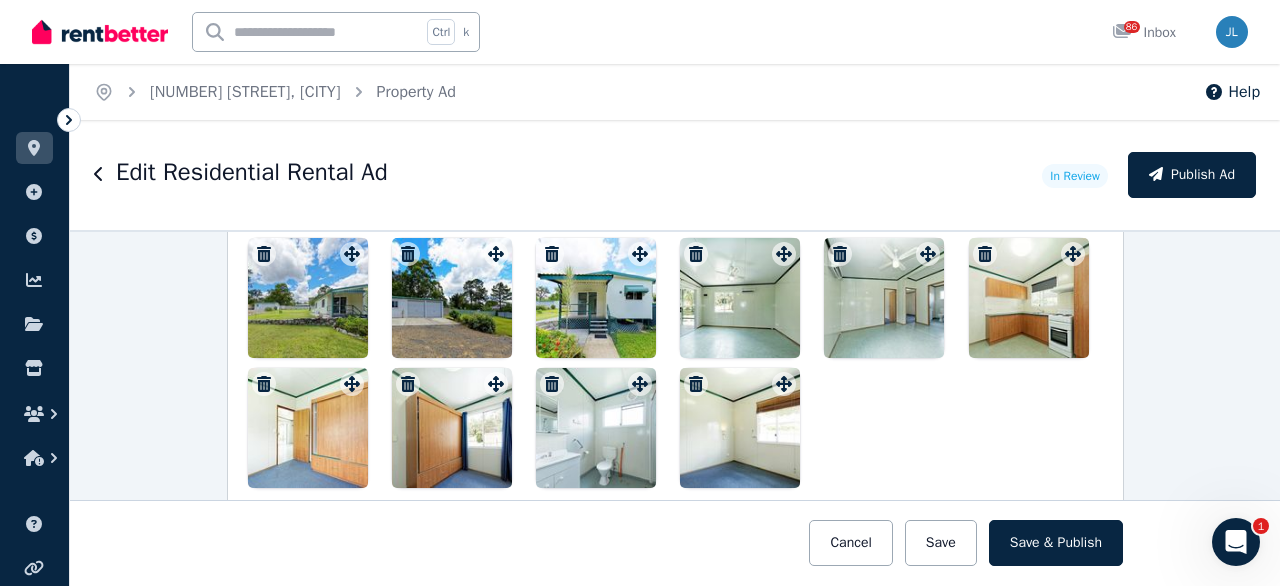 scroll, scrollTop: 2710, scrollLeft: 0, axis: vertical 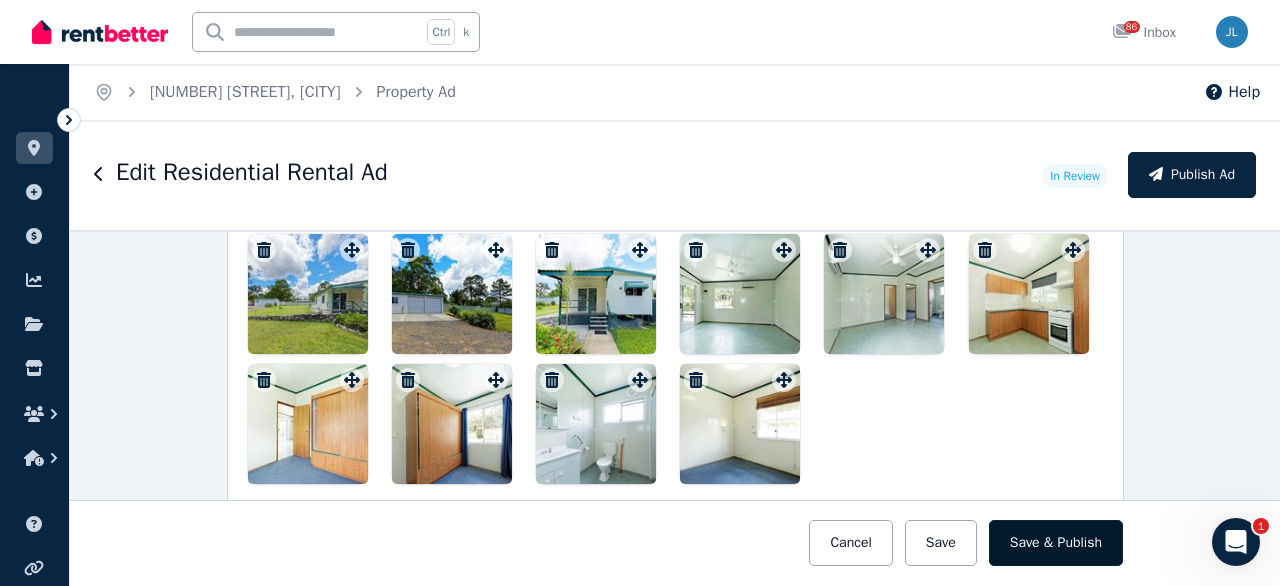 click on "Save & Publish" at bounding box center [1056, 543] 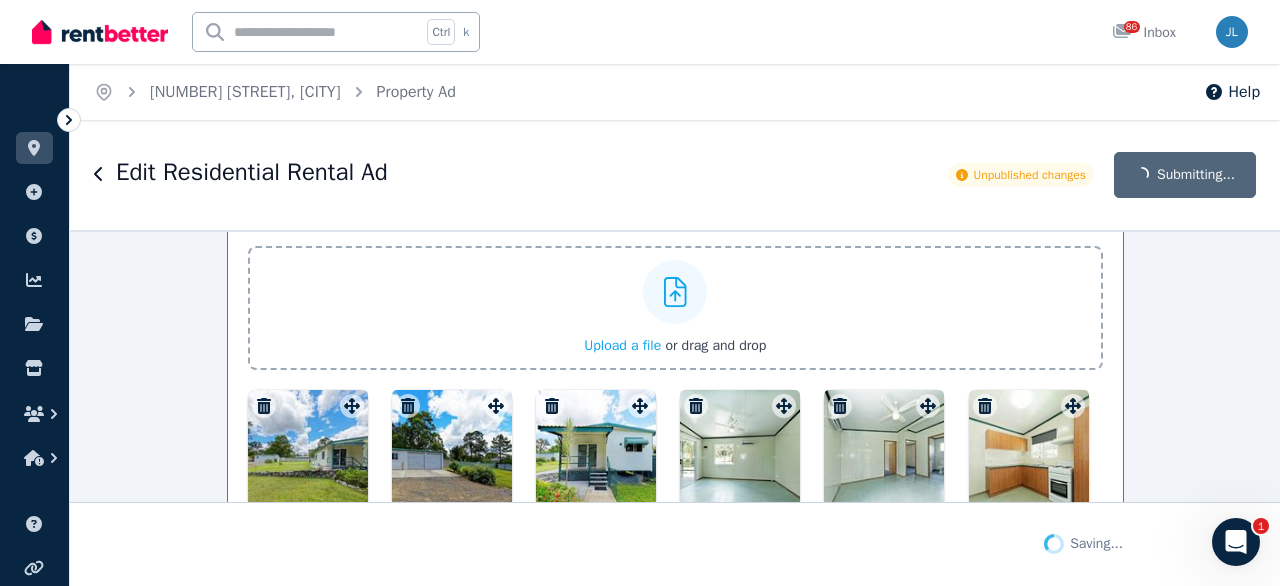 scroll, scrollTop: 2866, scrollLeft: 0, axis: vertical 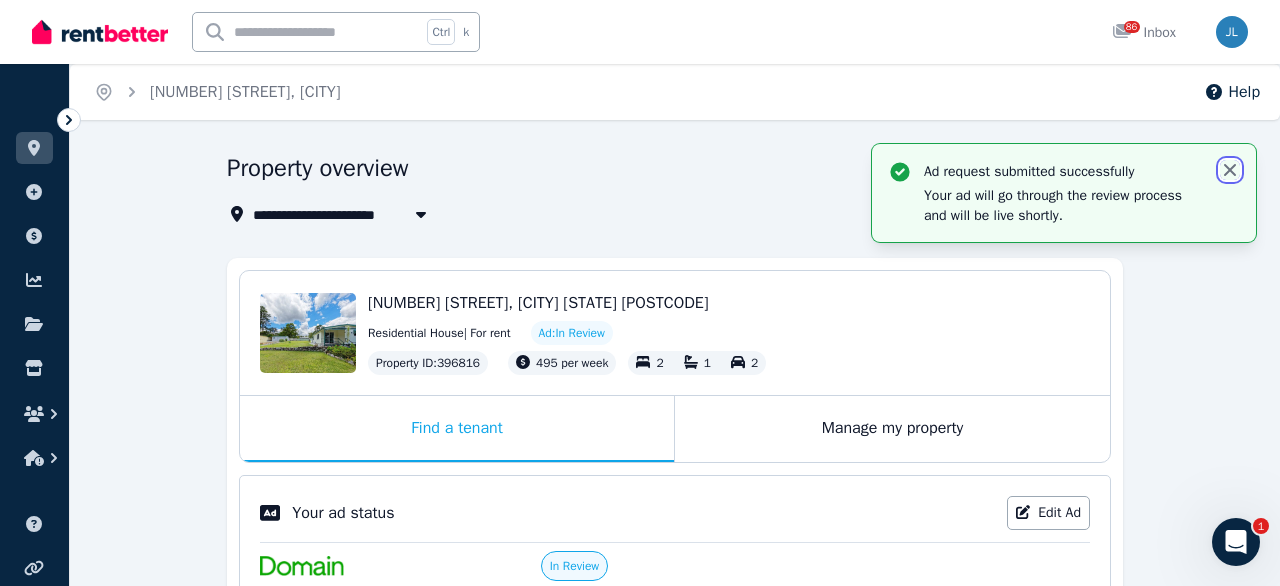 click 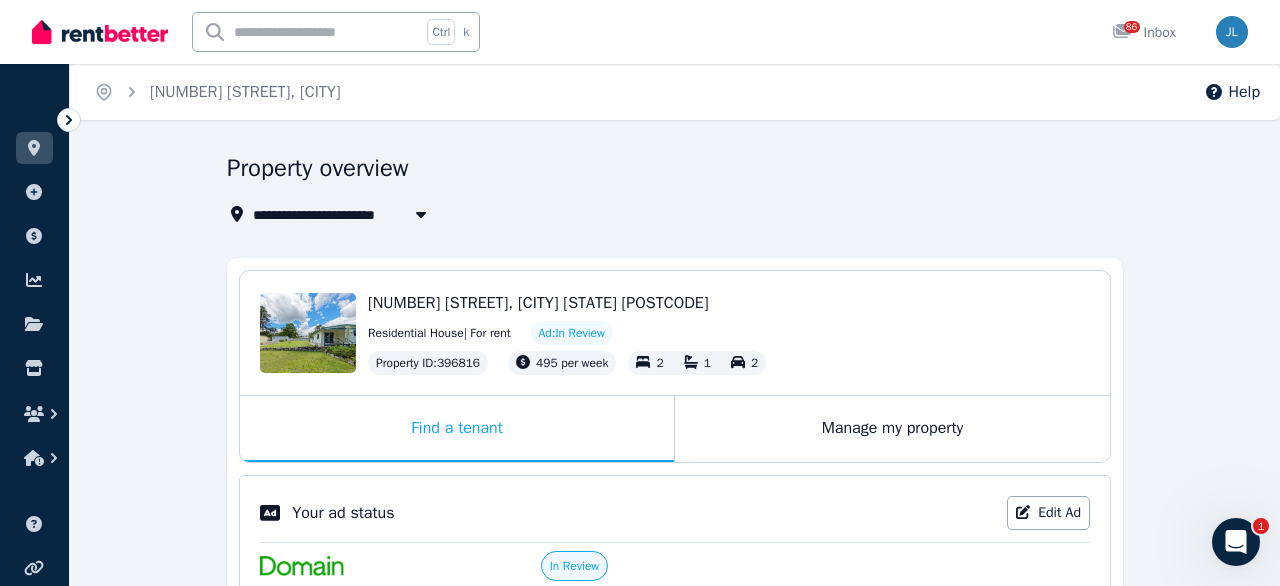 click on "**********" at bounding box center [675, 672] 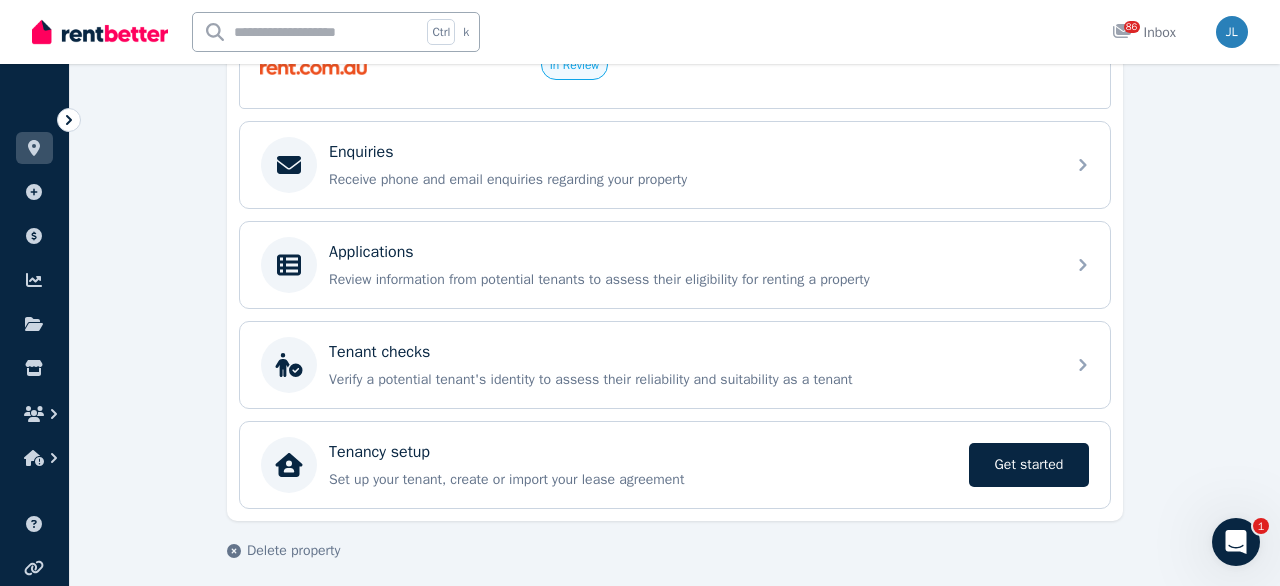 scroll, scrollTop: 0, scrollLeft: 0, axis: both 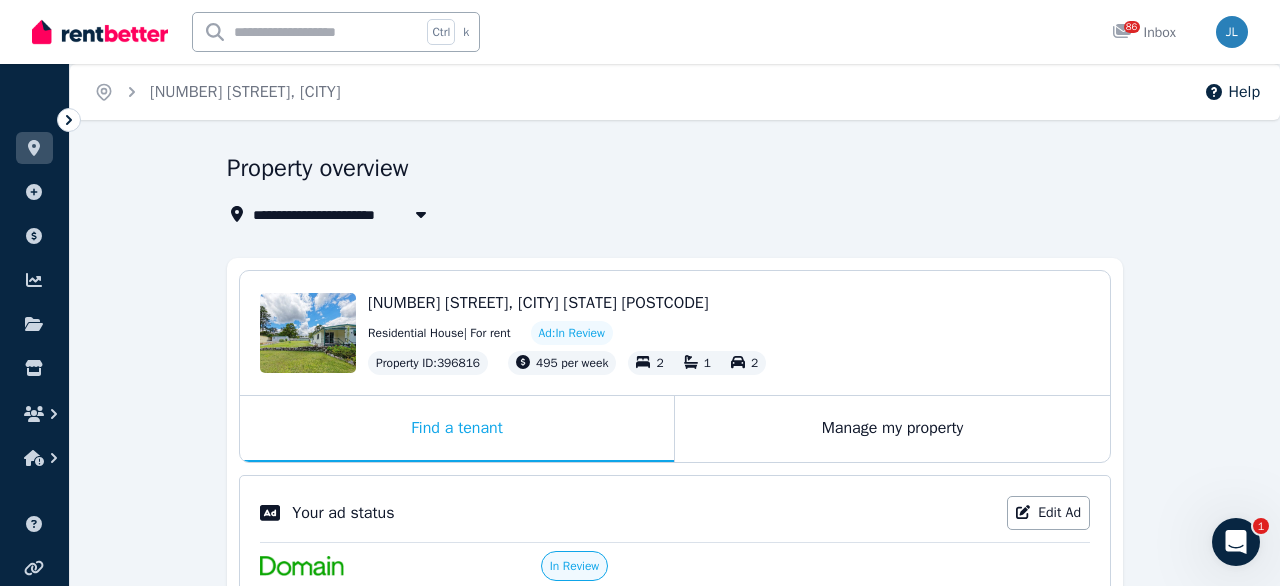 click 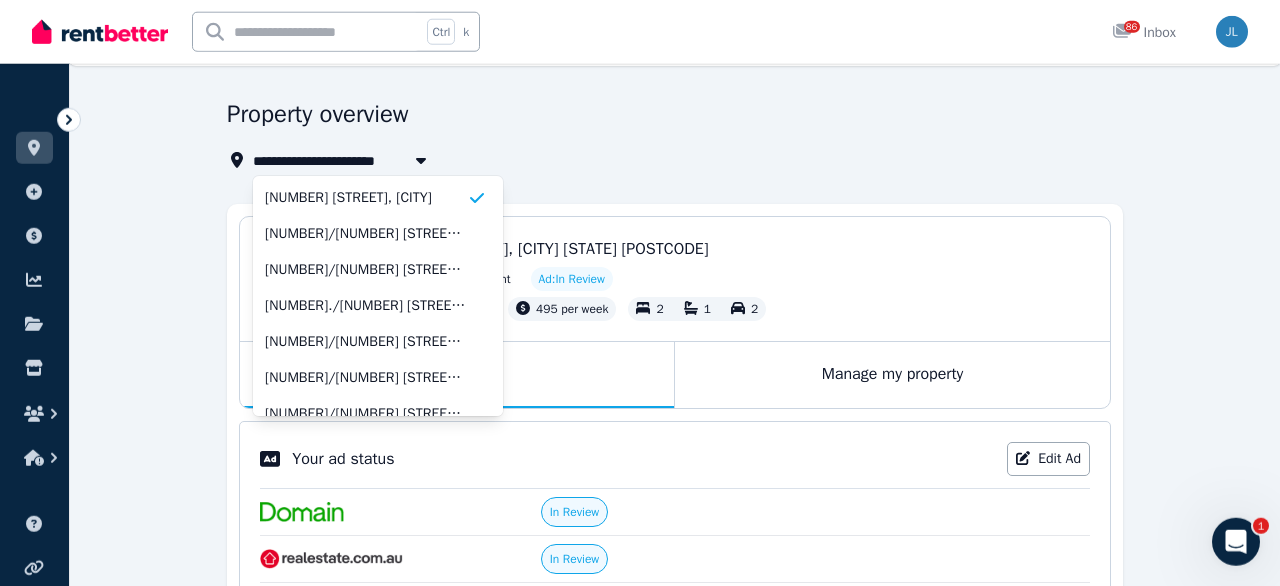 scroll, scrollTop: 104, scrollLeft: 0, axis: vertical 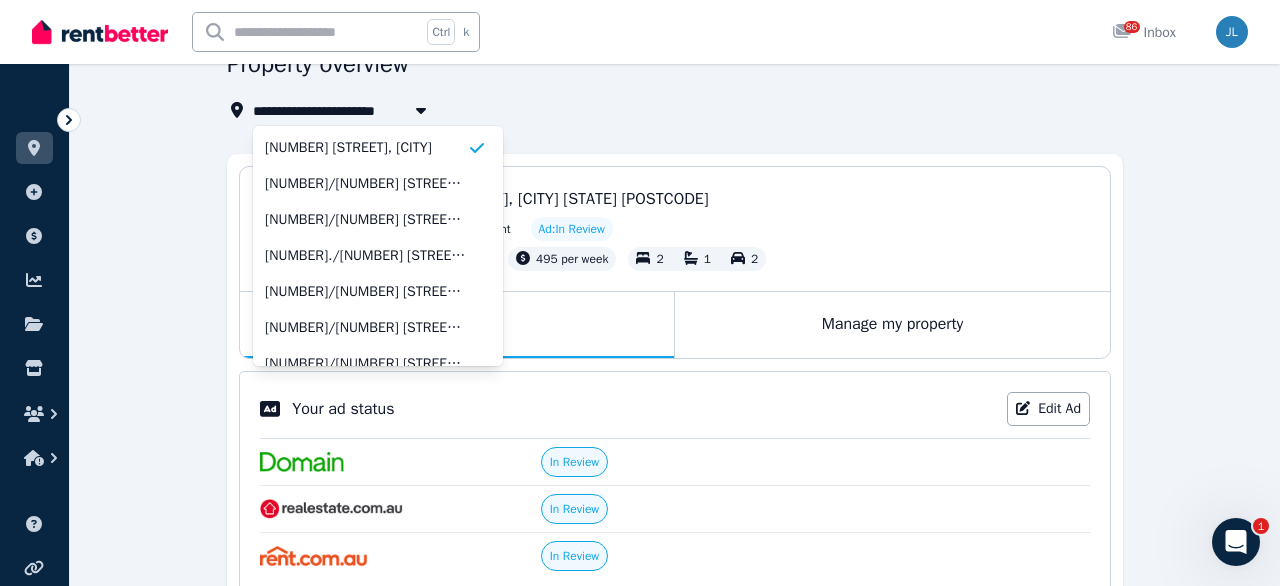 click on "[NUMBER] [STREET], [CITY] [STATE] [POSTCODE] [NUMBER] [STREET], [CITY] [NUMBER]/[NUMBER] [STREET], [CITY] [NUMBER]./[NUMBER] [STREET], [CITY] [NUMBER]/[NUMBER] [STREET], [CITY] [NUMBER]/[NUMBER] [STREET], [CITY] [NUMBER]/[NUMBER] [STREET], [CITY] [NUMBER]/[NUMBER] [STREET], [CITY] [NUMBER]/[NUMBER] [STREET], [CITY] [NUMBER] [STREET], [CITY] [NUMBER]-[NUMBER] [STREET], [CITY] [NUMBER]/[NUMBER]-[NUMBER] [STREET], [CITY] [NUMBER]/[NUMBER] [STREET], [CITY] [NUMBER] [STREET], [CITY] [NUMBER]/[NUMBER] [STREET], [CITY] [NUMBER]/[NUMBER] [STREET], [CITY] [NUMBER]/[NUMBER] [STREET], [CITY] [NUMBER]/[NUMBER] [STREET], [CITY] [NUMBER] [STREET], [CITY] [NUMBER] [STREET], [CITY] Create new property" at bounding box center [669, 110] 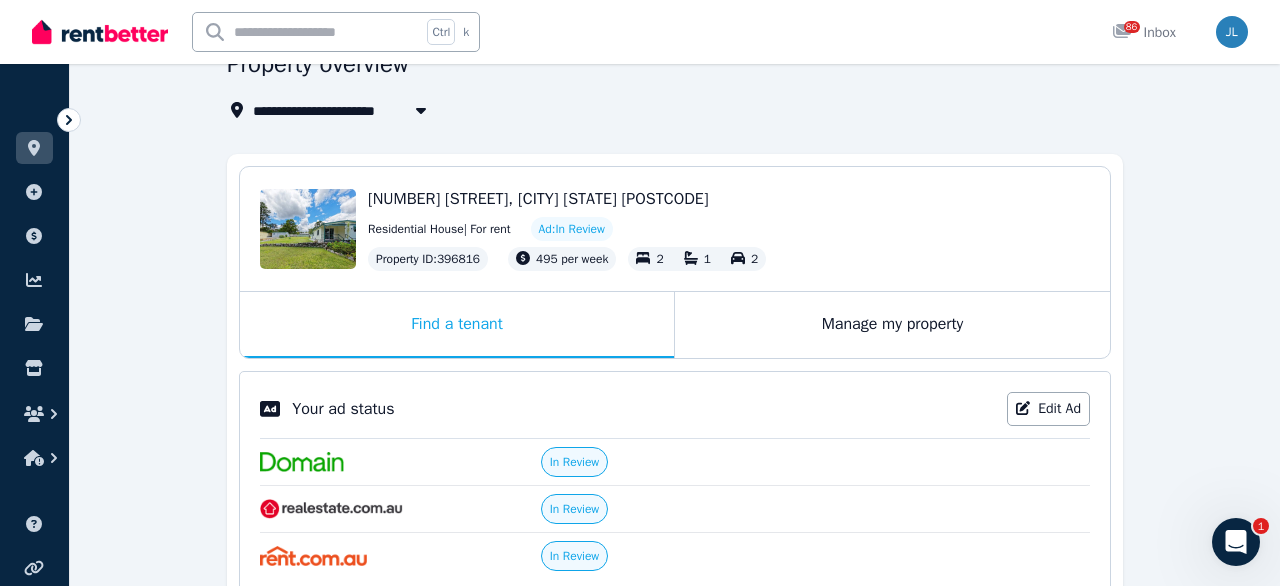 scroll, scrollTop: 0, scrollLeft: 0, axis: both 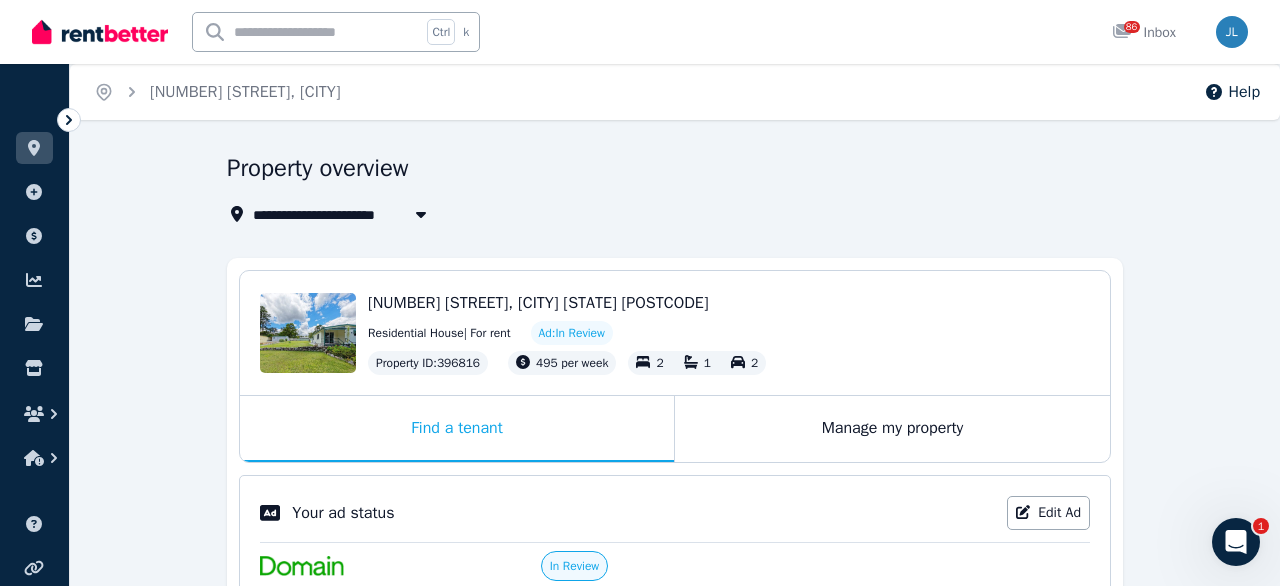 click 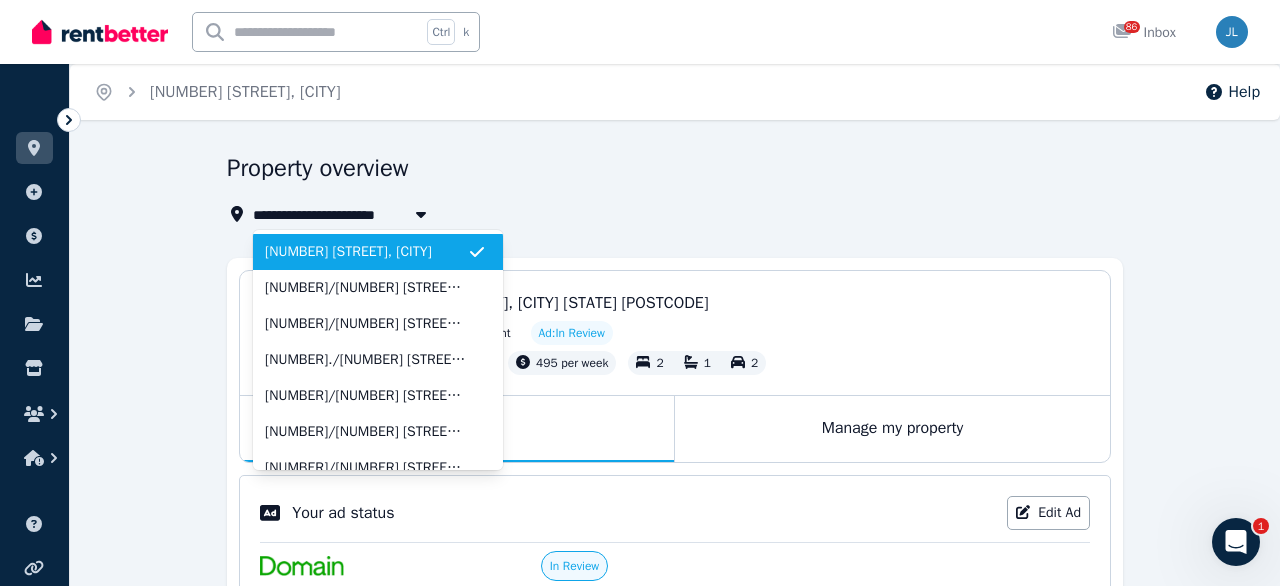 click 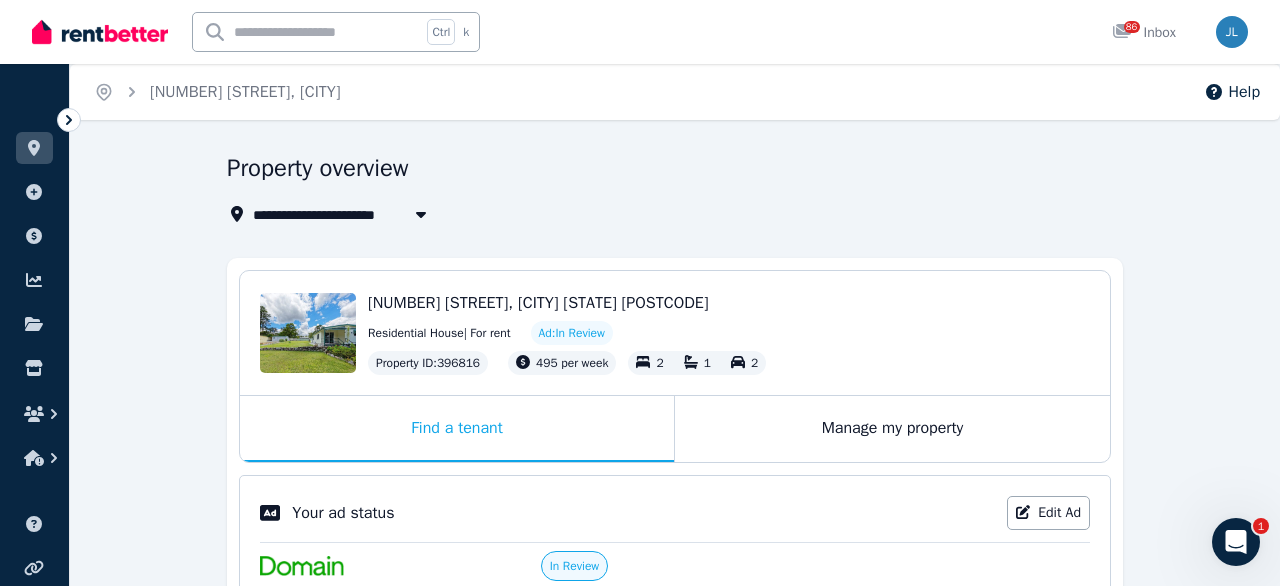click on "**********" at bounding box center (669, 189) 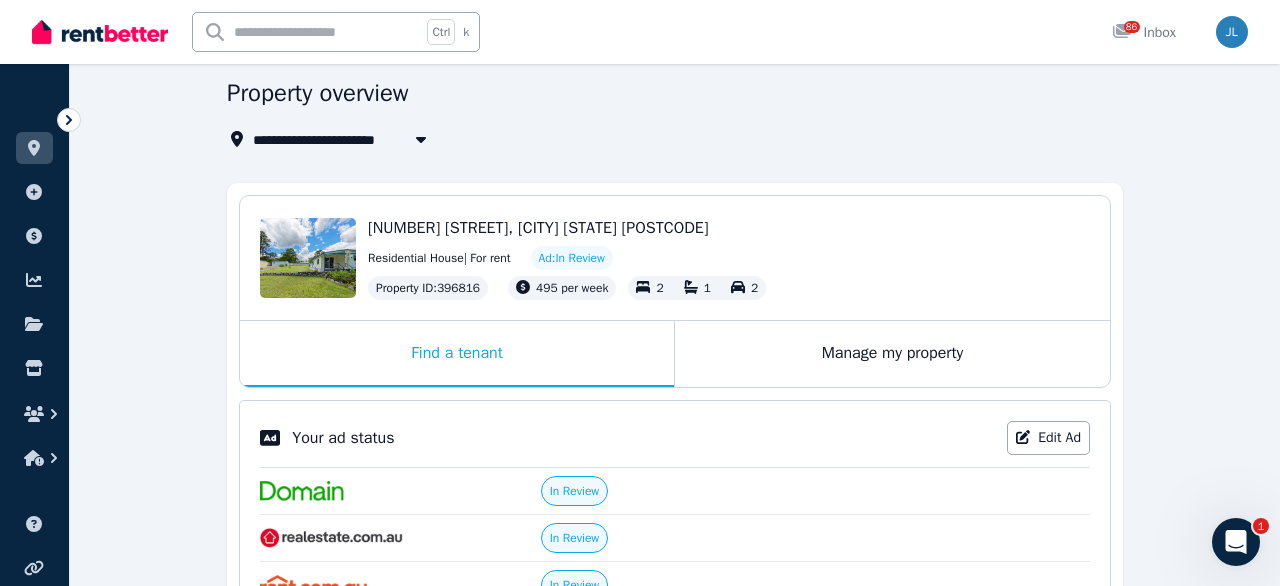 scroll, scrollTop: 0, scrollLeft: 0, axis: both 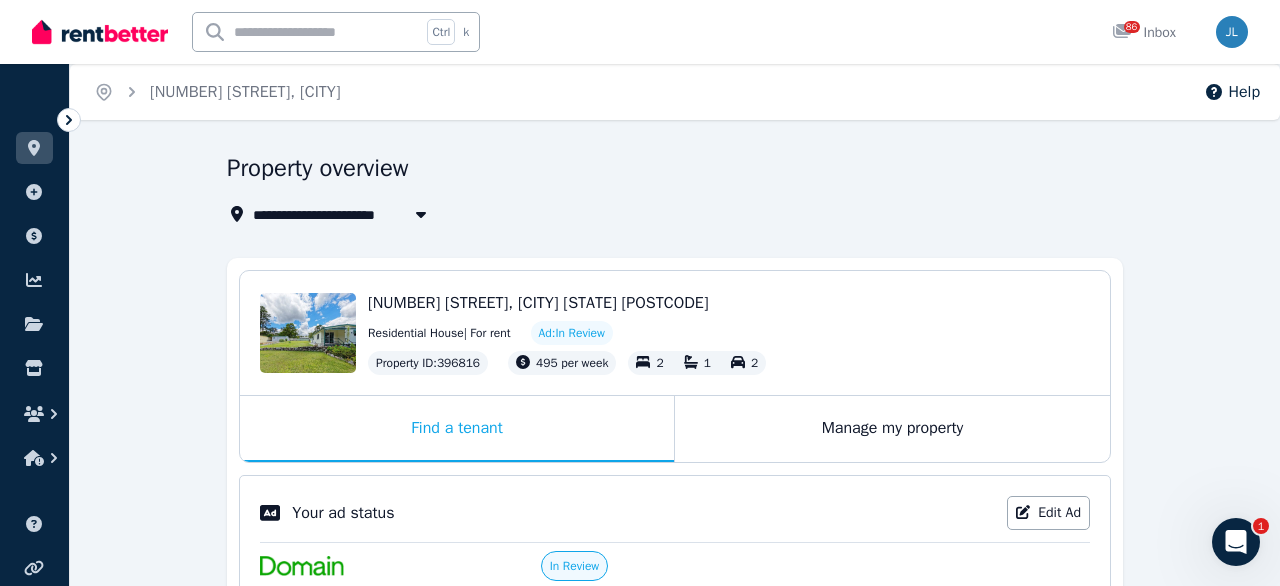 click at bounding box center [100, 32] 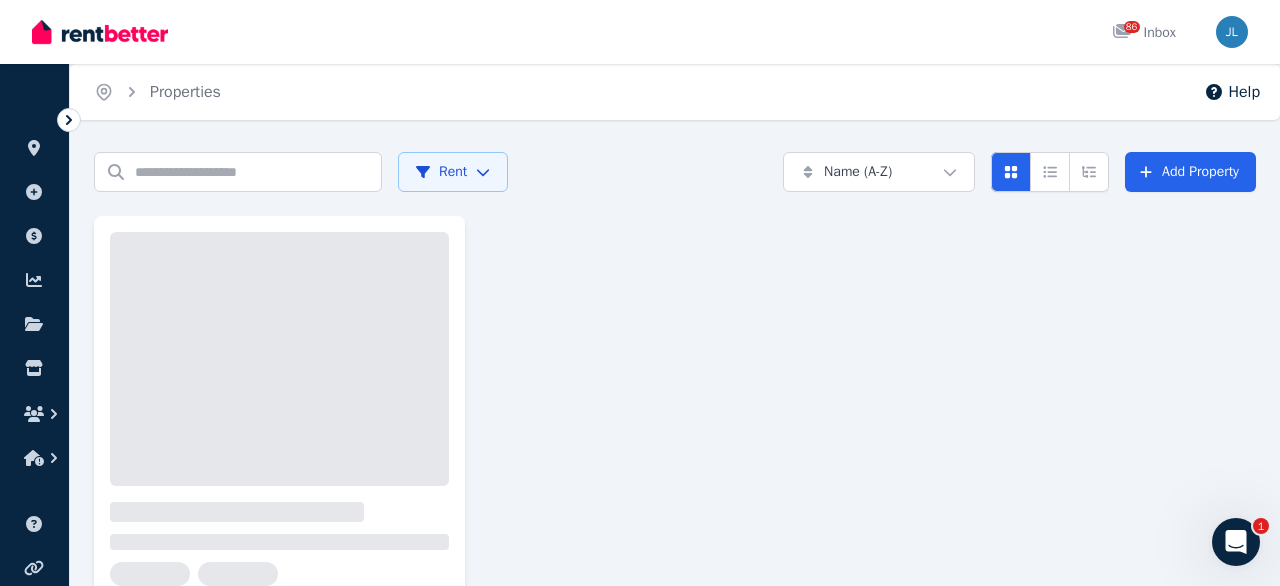 scroll, scrollTop: 0, scrollLeft: 0, axis: both 